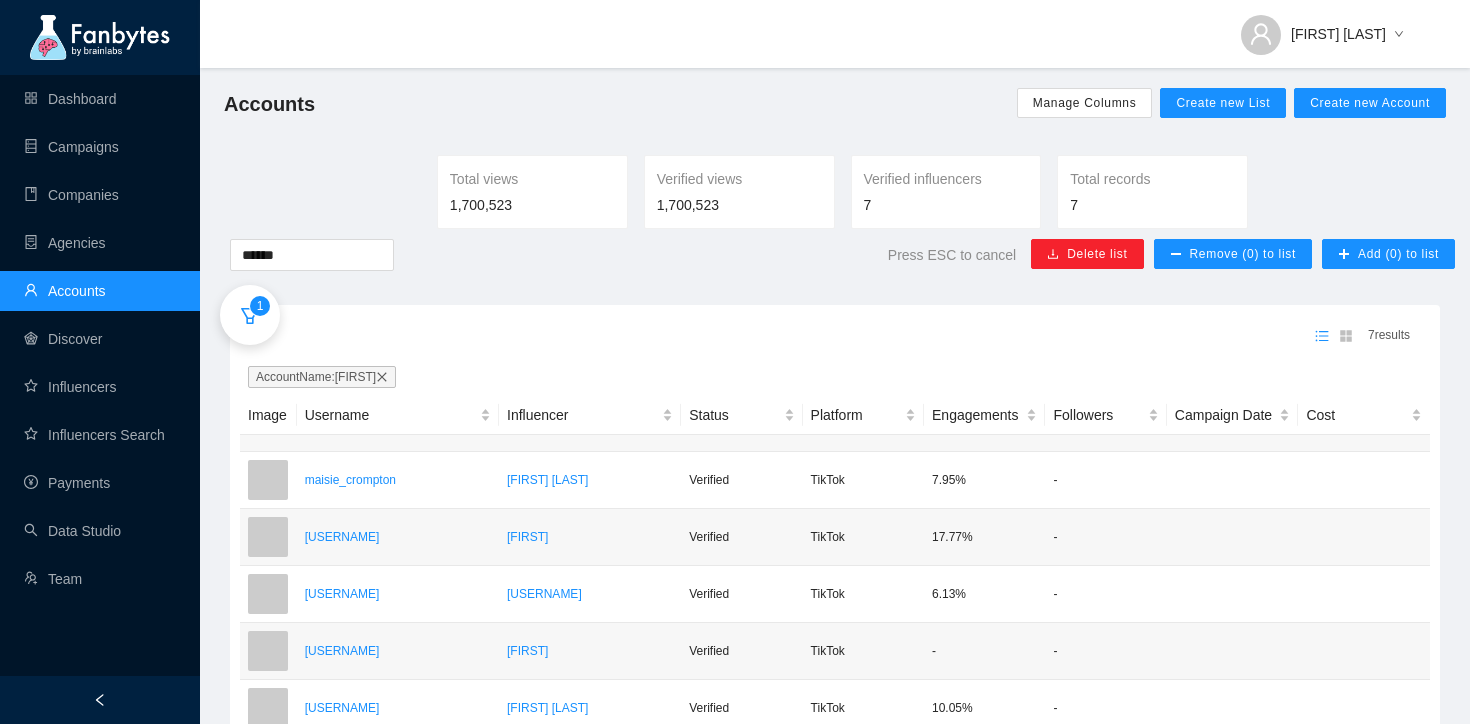 scroll, scrollTop: 0, scrollLeft: 0, axis: both 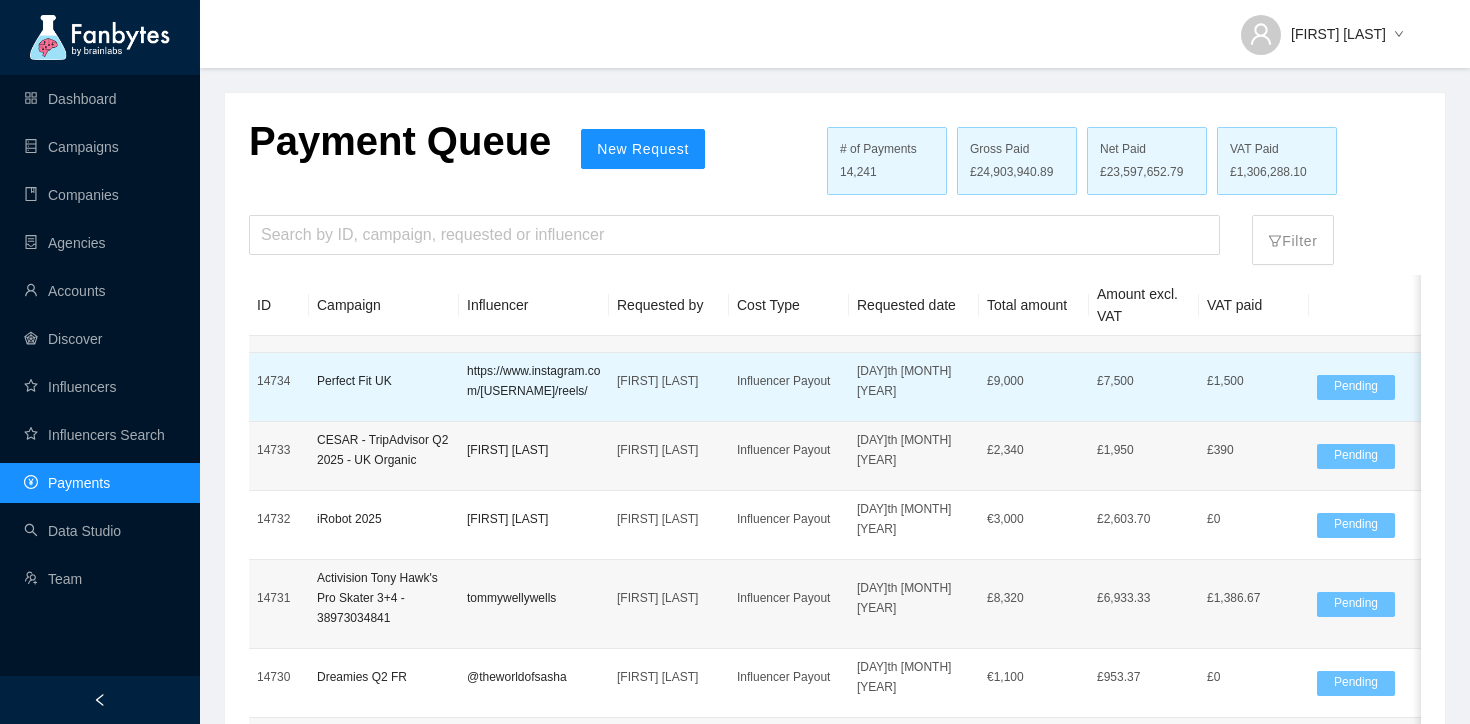 click on "Perfect Fit UK" at bounding box center [384, 381] 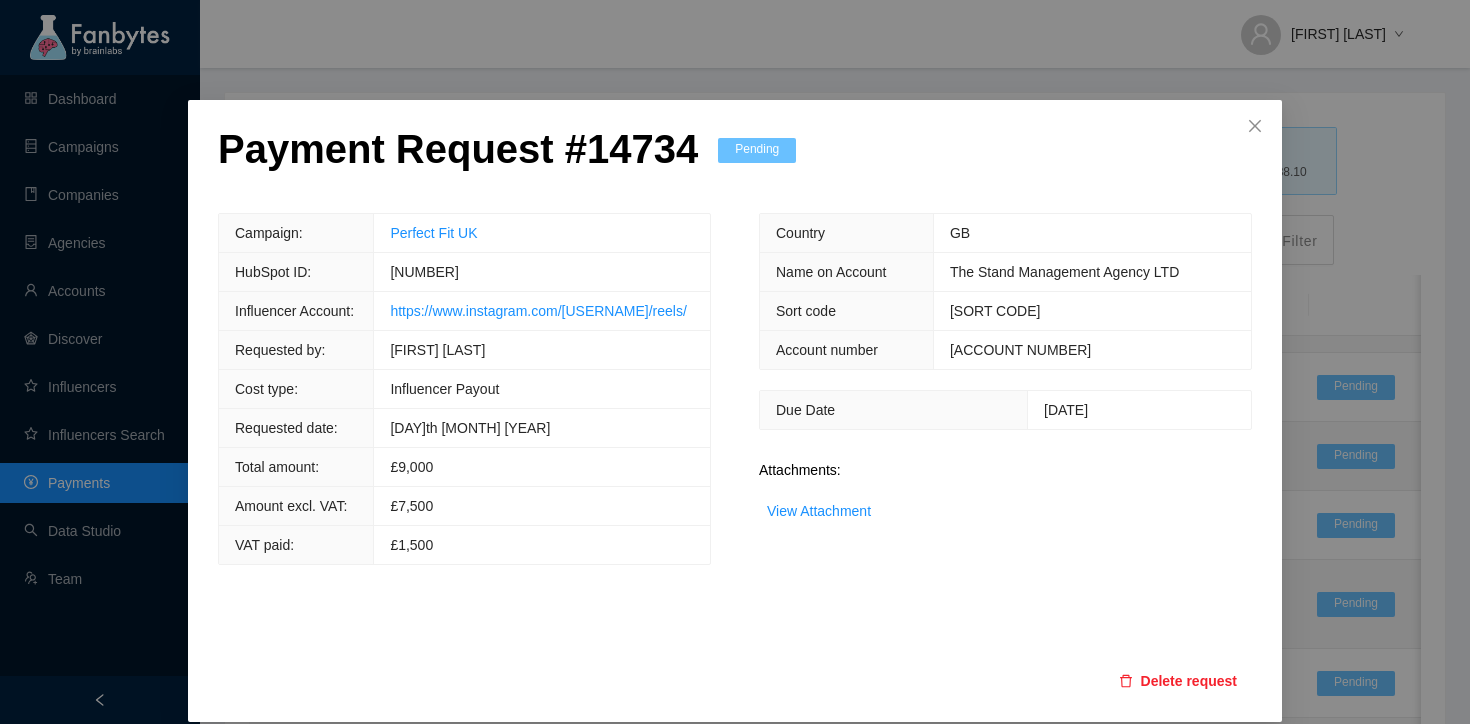 click on "Payment Request # [NUMBER] Pending Campaign: Perfect Fit UK HubSpot ID: [NUMBER] Influencer Account: https://www.instagram.com/[USERNAME]/reels/ Requested by: [FIRST] [LAST] Cost type: Influencer Payout Requested date: [DAY]th [MONTH] [YEAR] Total amount: £ [AMOUNT] Amount excl. VAT: £[AMOUNT] VAT paid: £[AMOUNT] Country GB Name on Account The Stand Management Agency LTD Sort code [SORT CODE] Account number [ACCOUNT NUMBER] Due Date [DATE]  [DAYS] Attachments: View Attachment  Delete request" at bounding box center (735, 411) 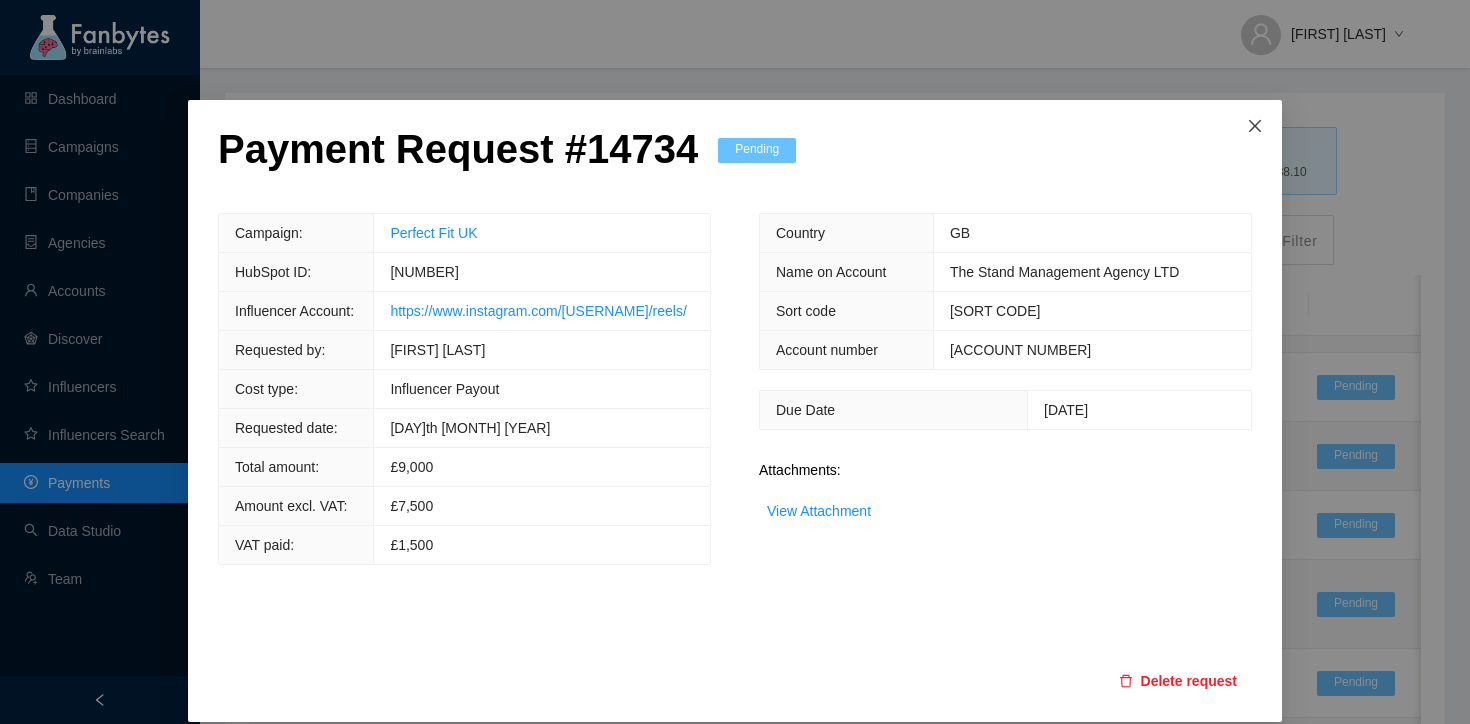 click at bounding box center (1255, 127) 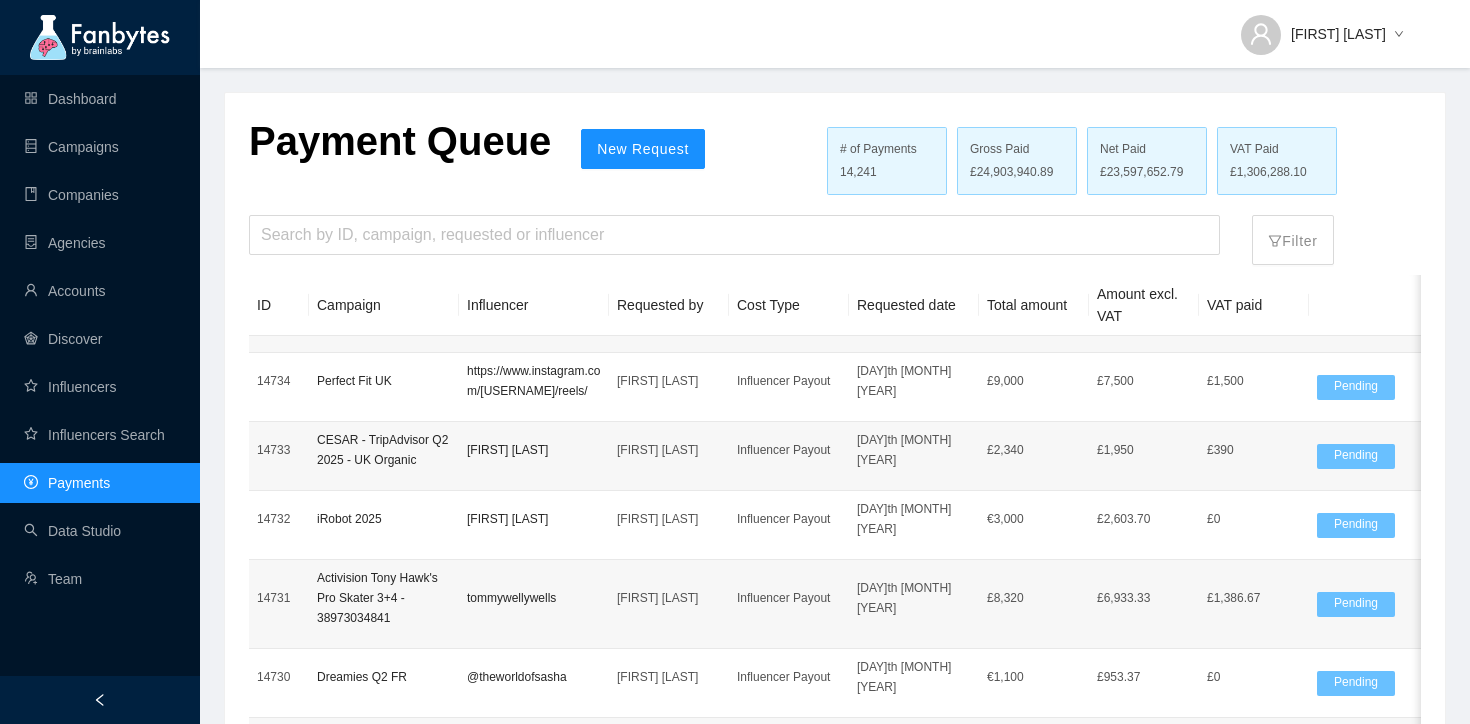 click on "VAT Paid £1,306,288.10" at bounding box center (1277, 161) 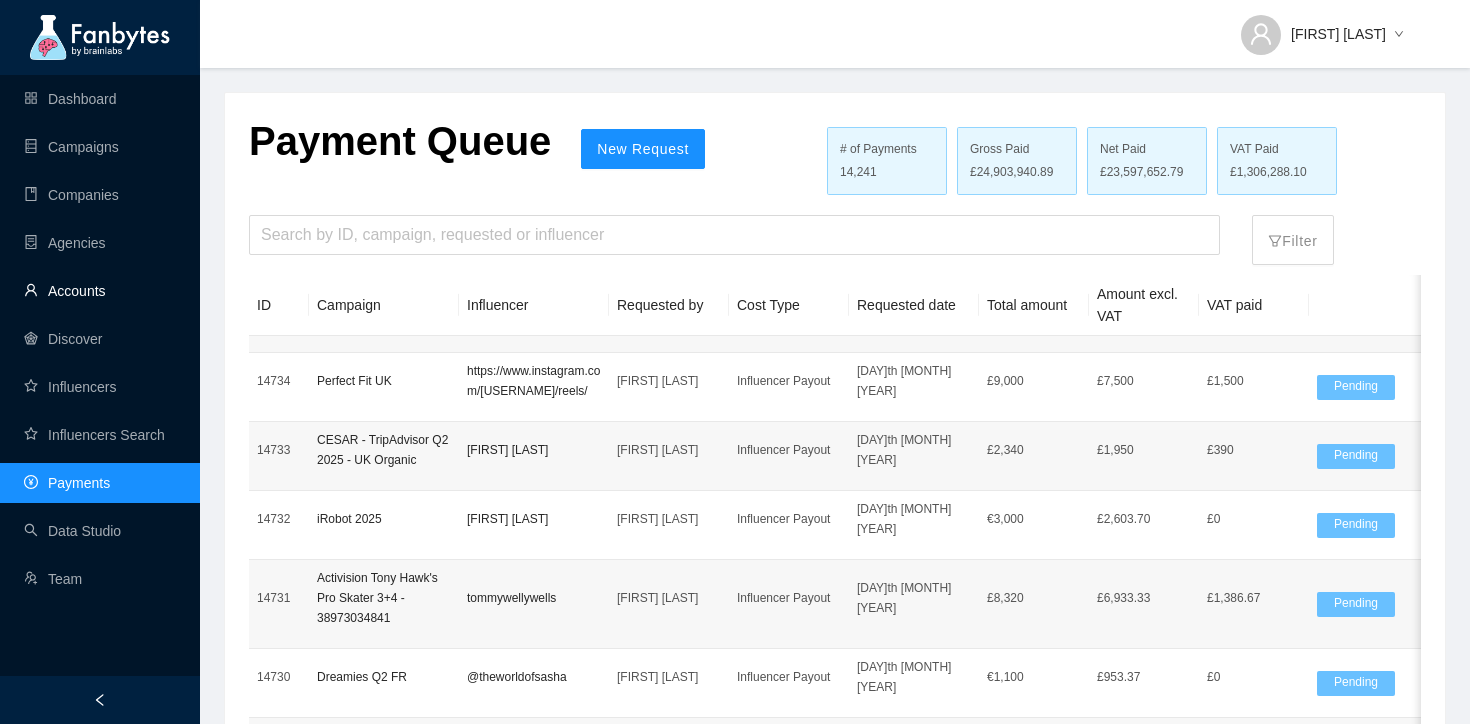 click on "Accounts" at bounding box center [65, 291] 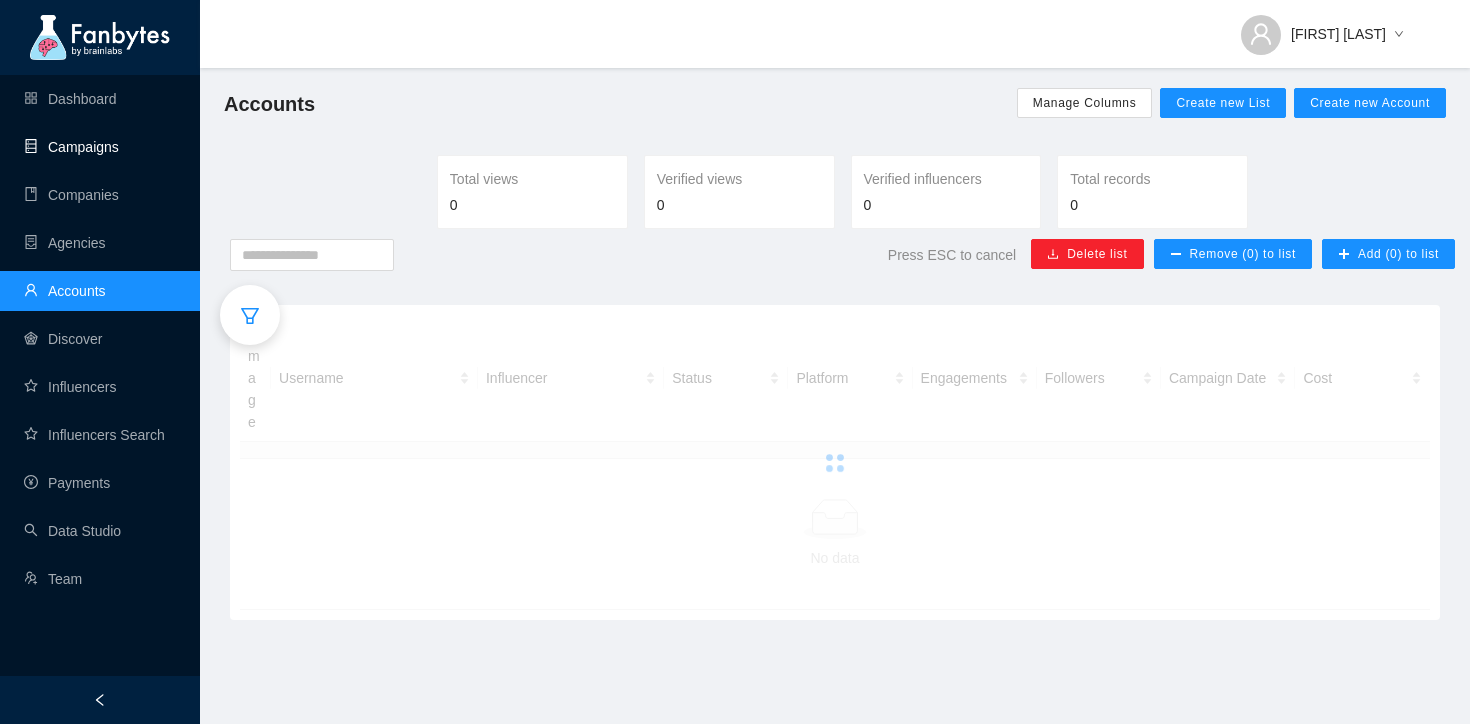 click on "Campaigns" at bounding box center (71, 147) 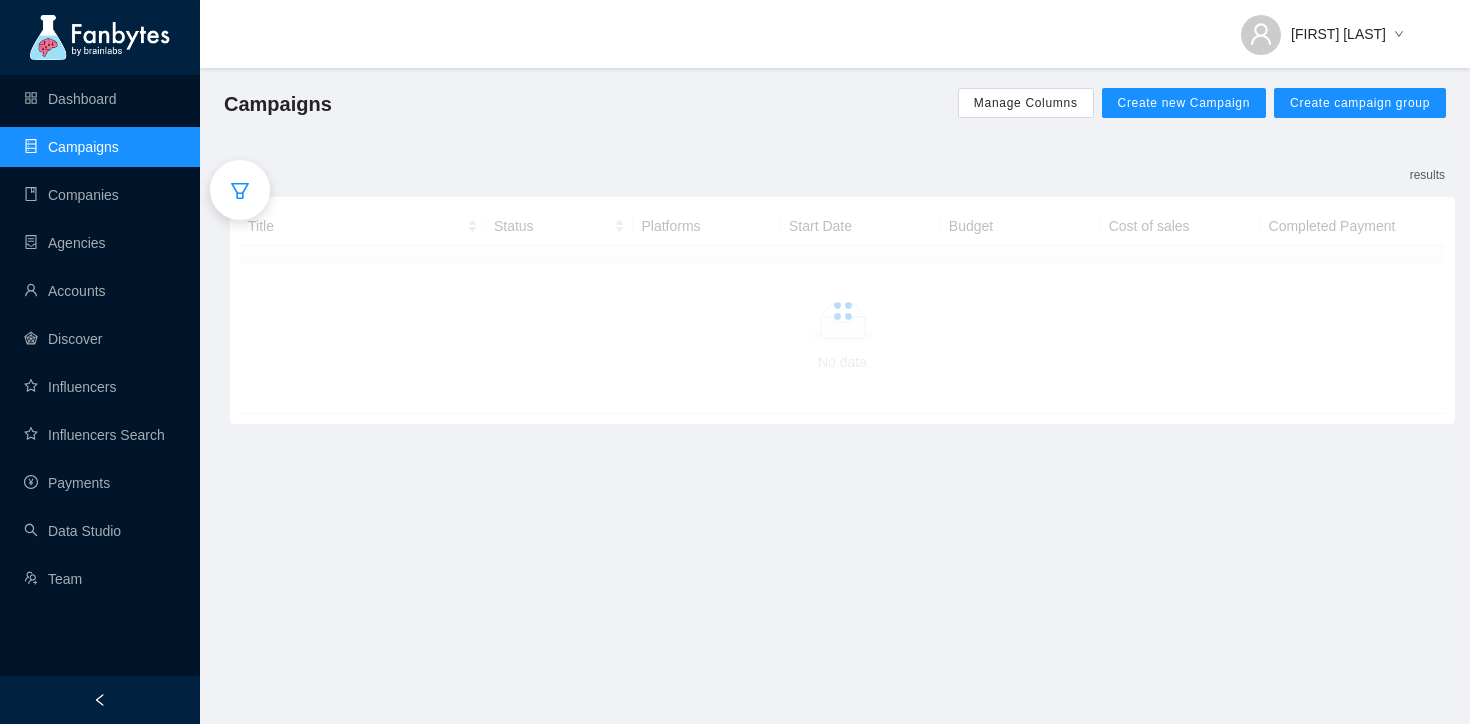 click at bounding box center [240, 190] 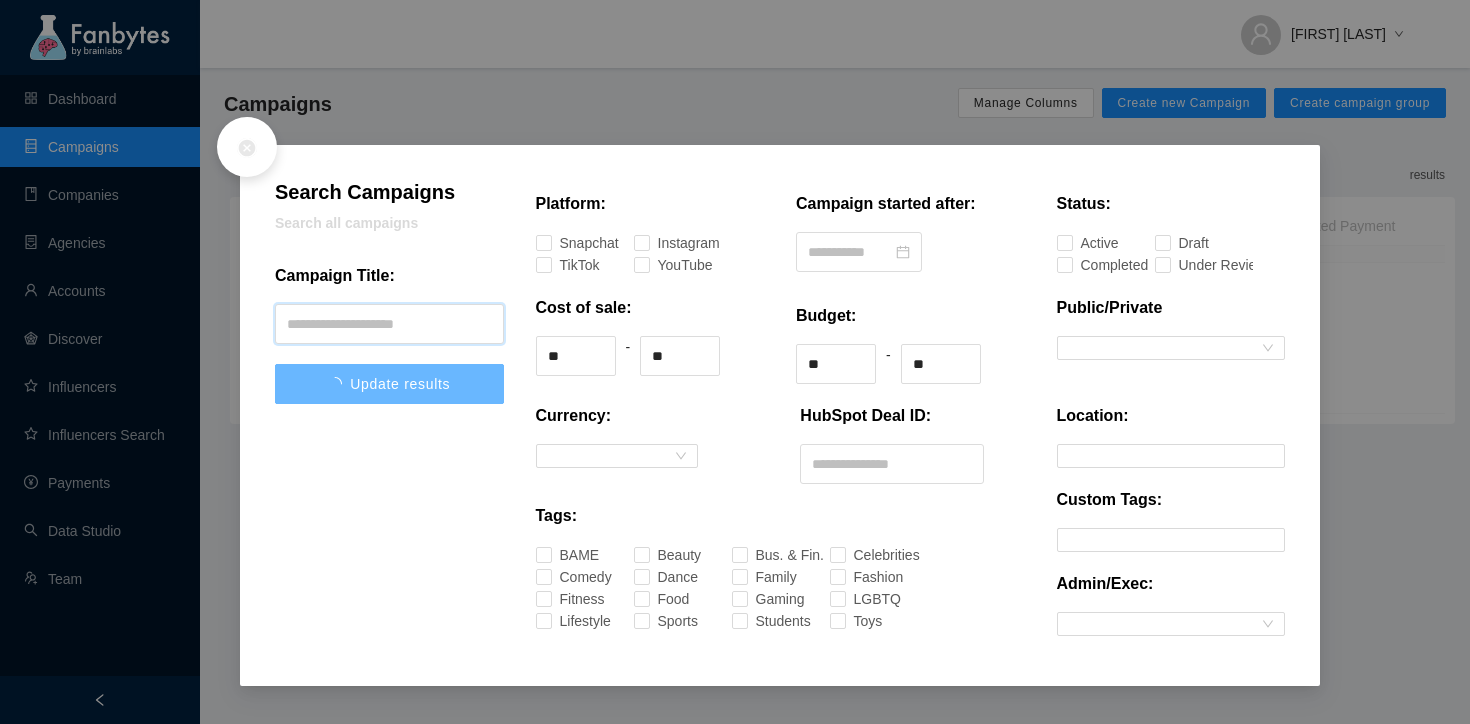 click at bounding box center [389, 324] 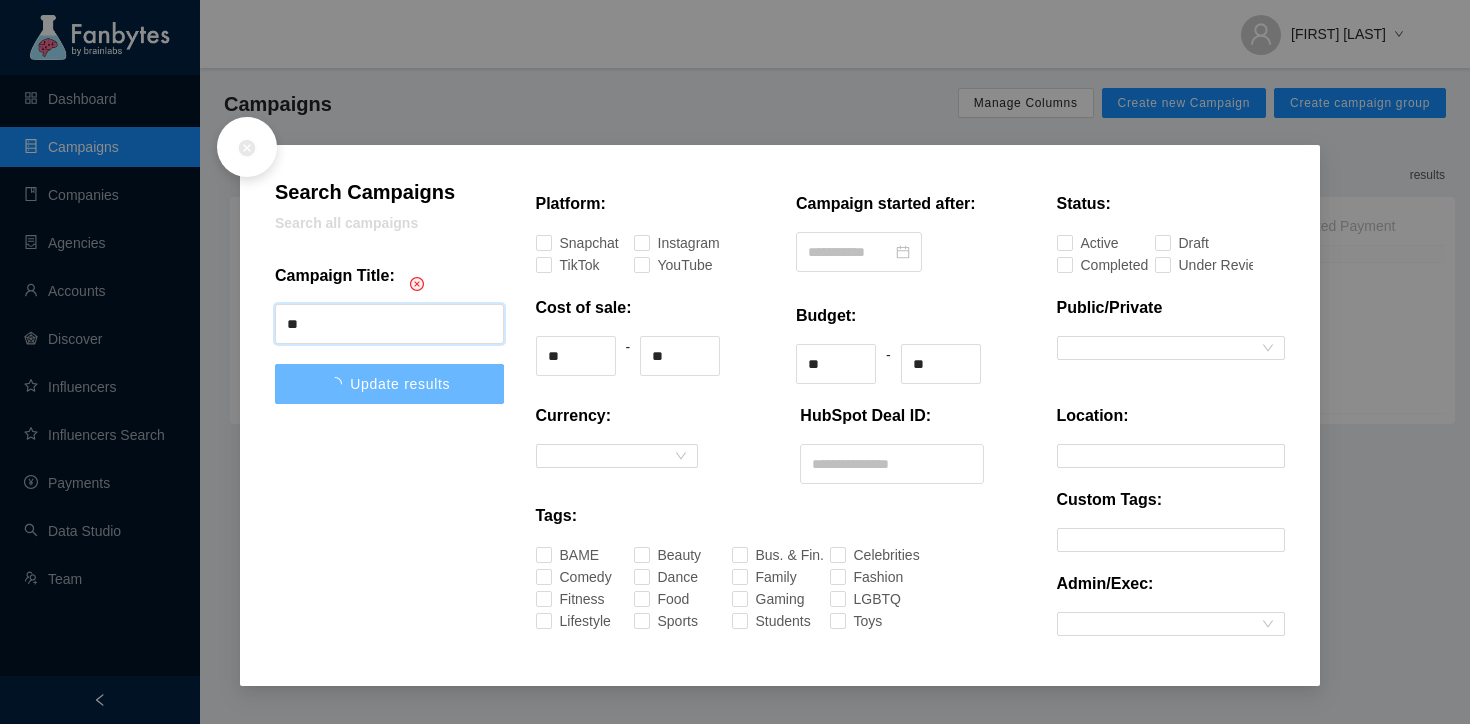 type on "*" 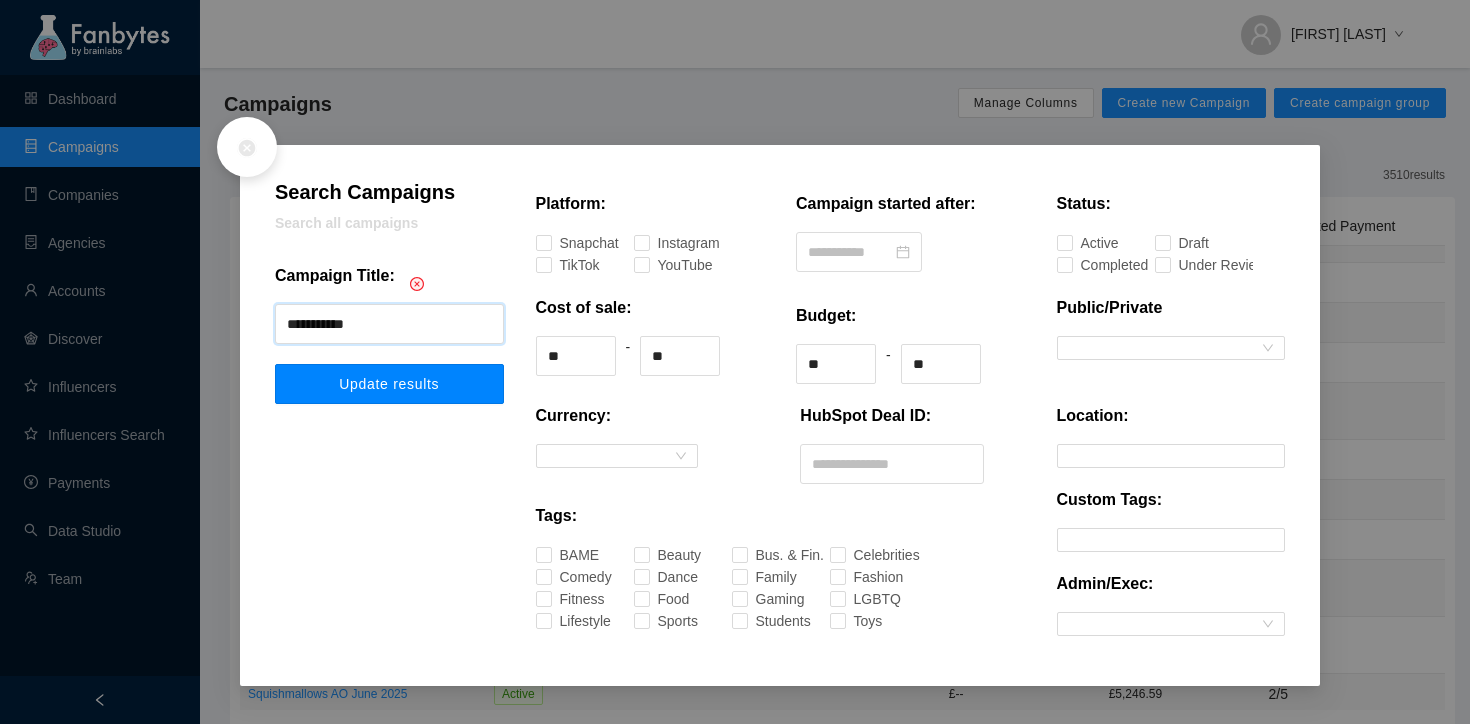 type on "**********" 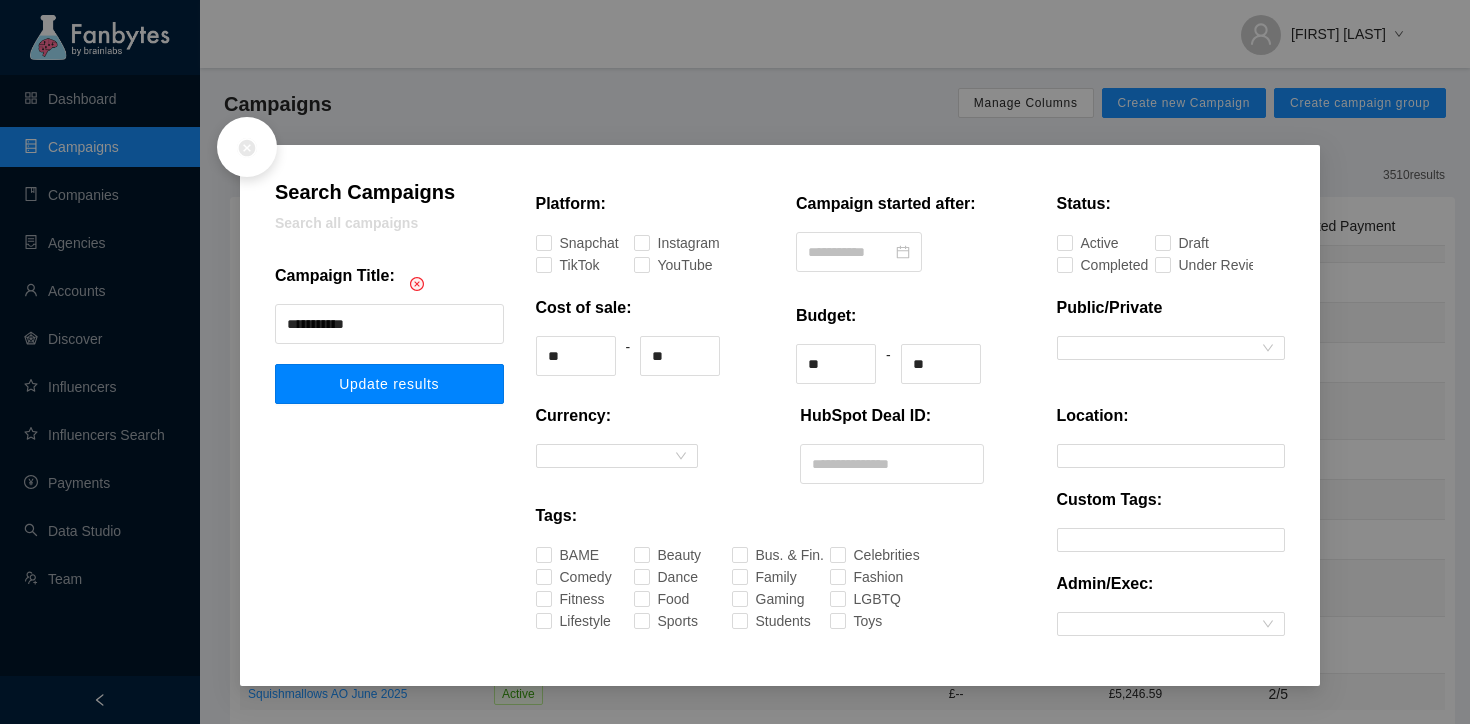 click on "Update results" at bounding box center [389, 384] 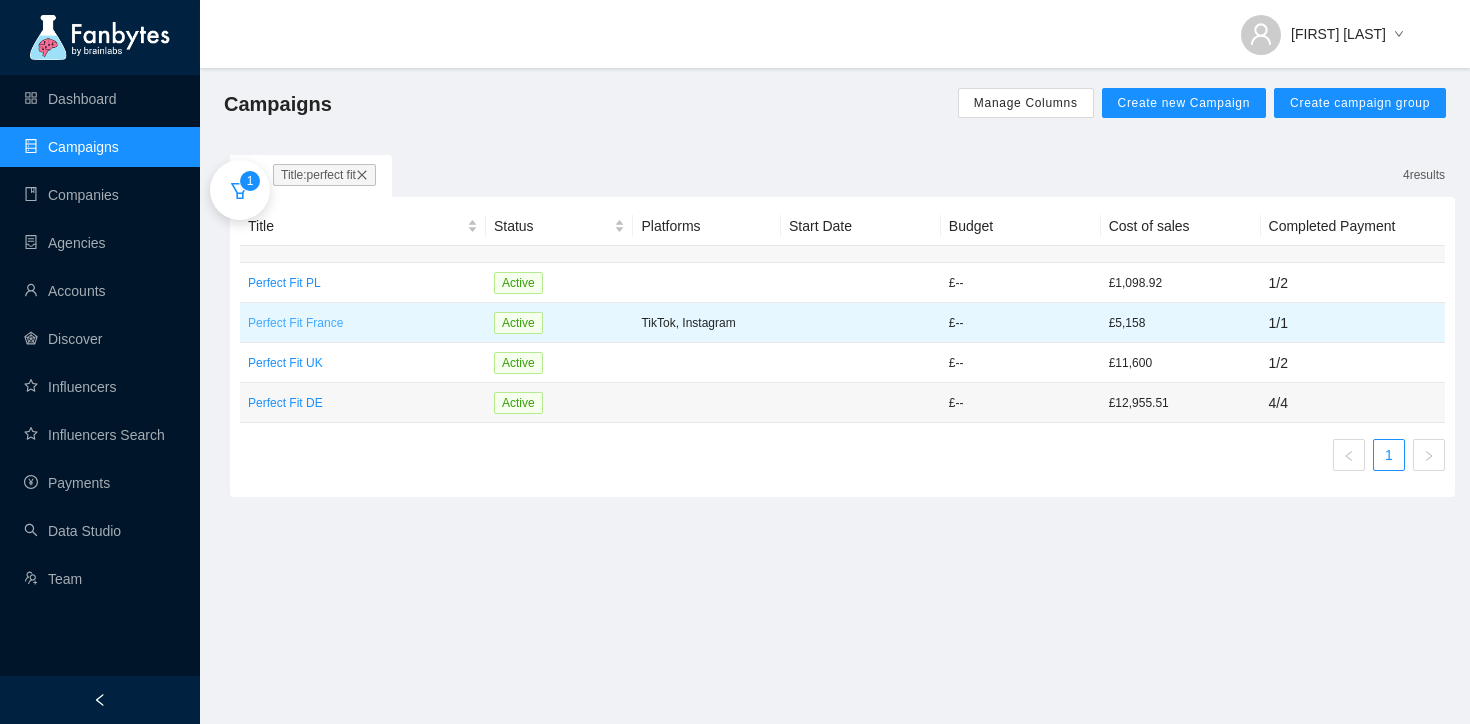 click on "Perfect Fit France" at bounding box center (363, 323) 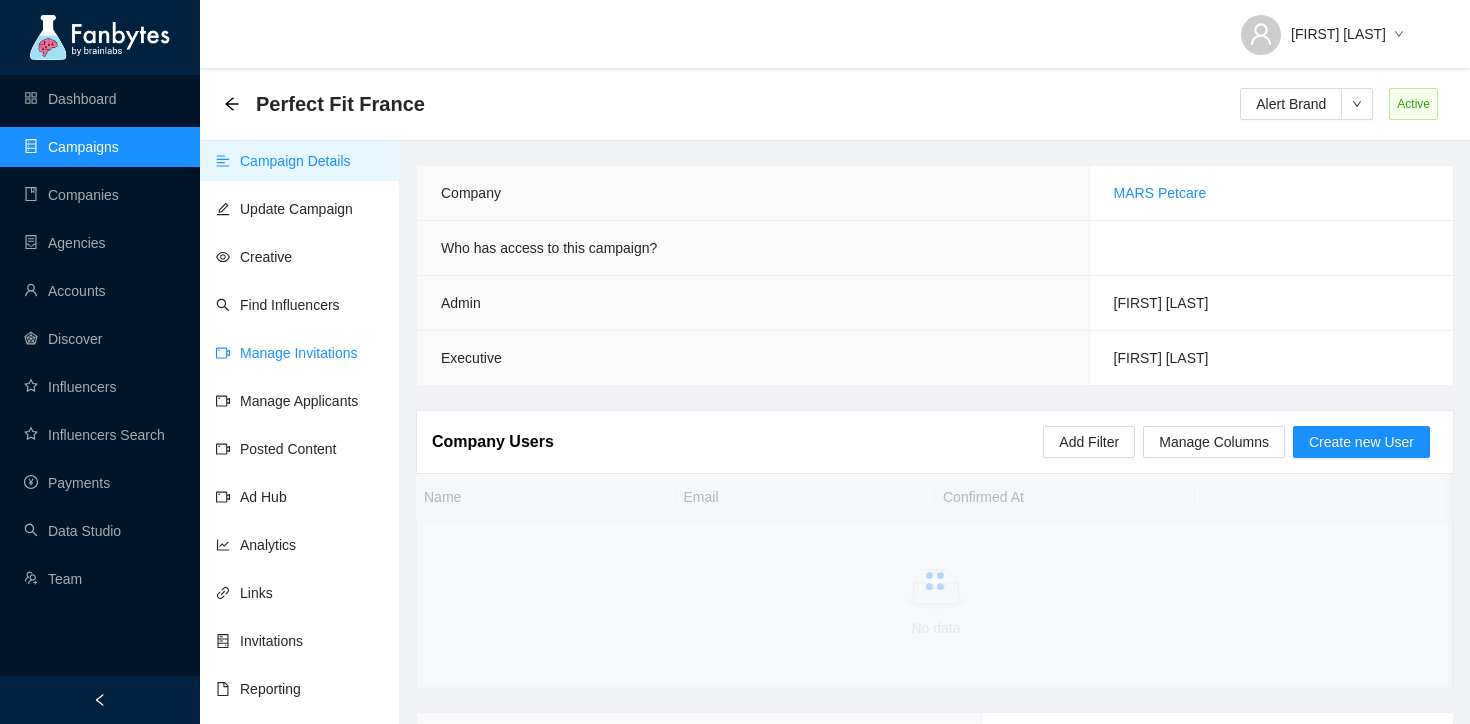click on "Manage Invitations" at bounding box center [287, 353] 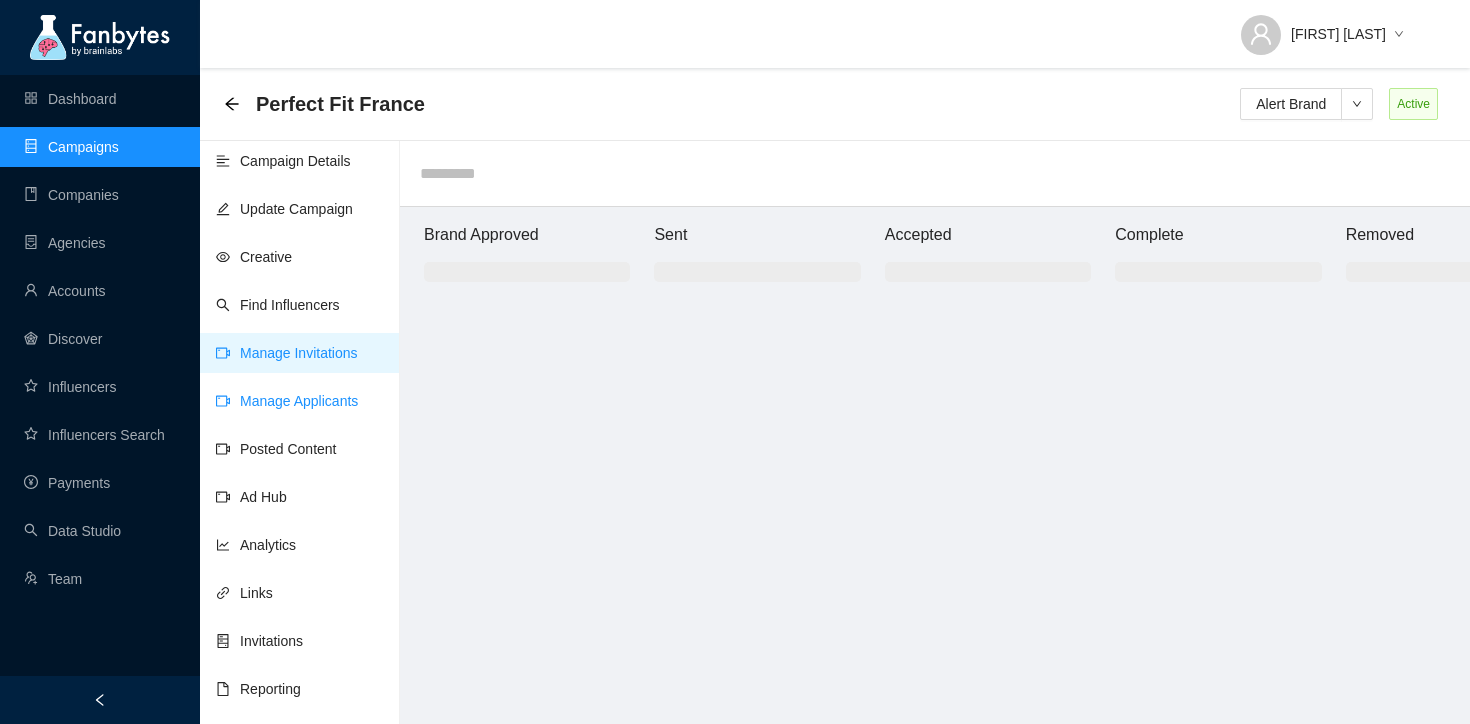 click on "Manage Applicants" at bounding box center (287, 401) 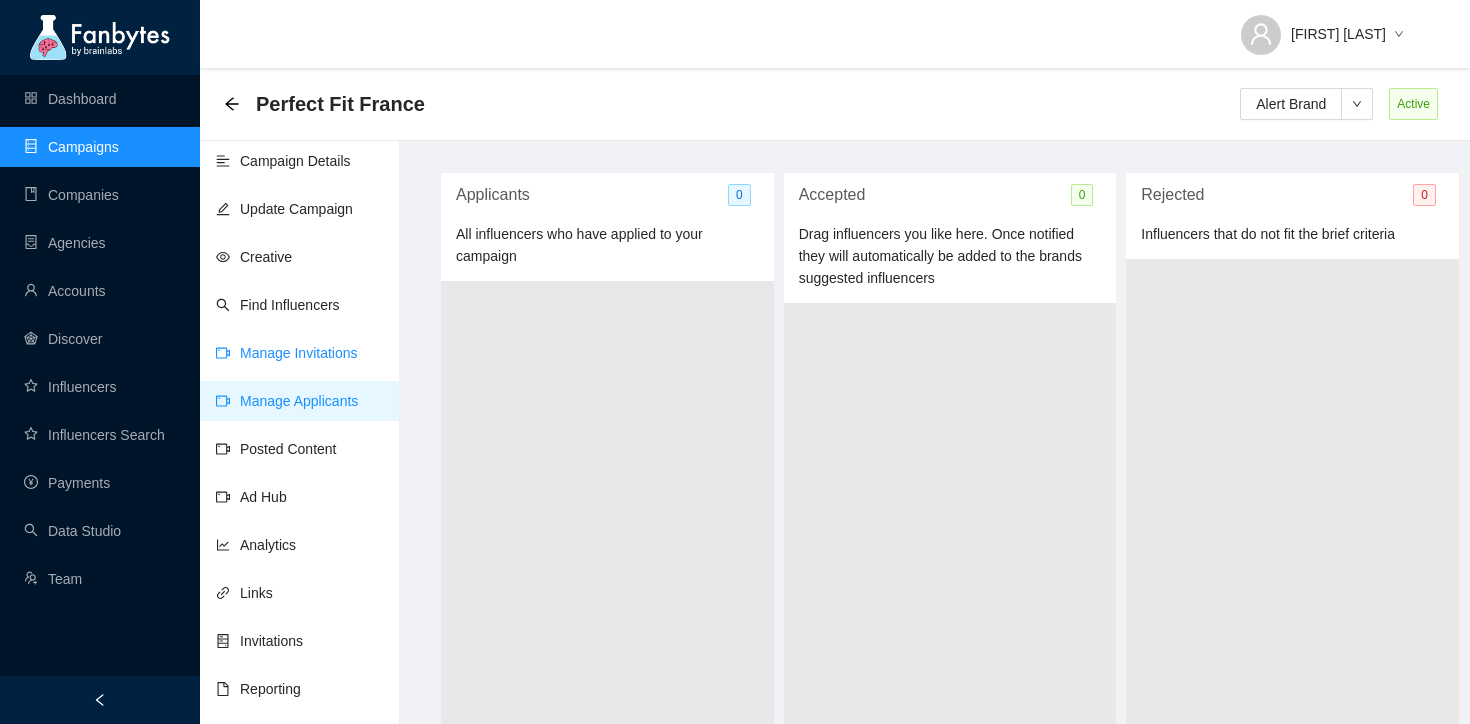 click on "Manage Invitations" at bounding box center (287, 353) 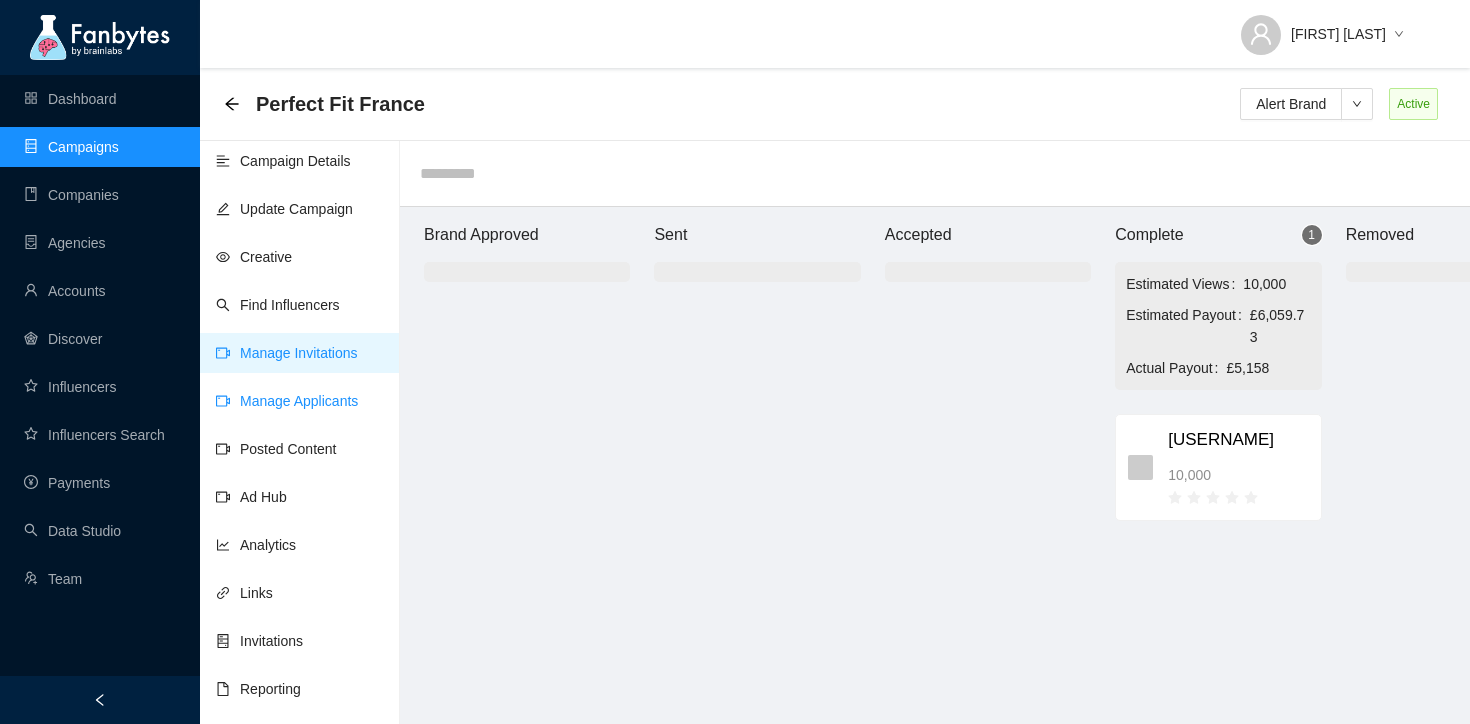 click on "Manage Applicants" at bounding box center (287, 401) 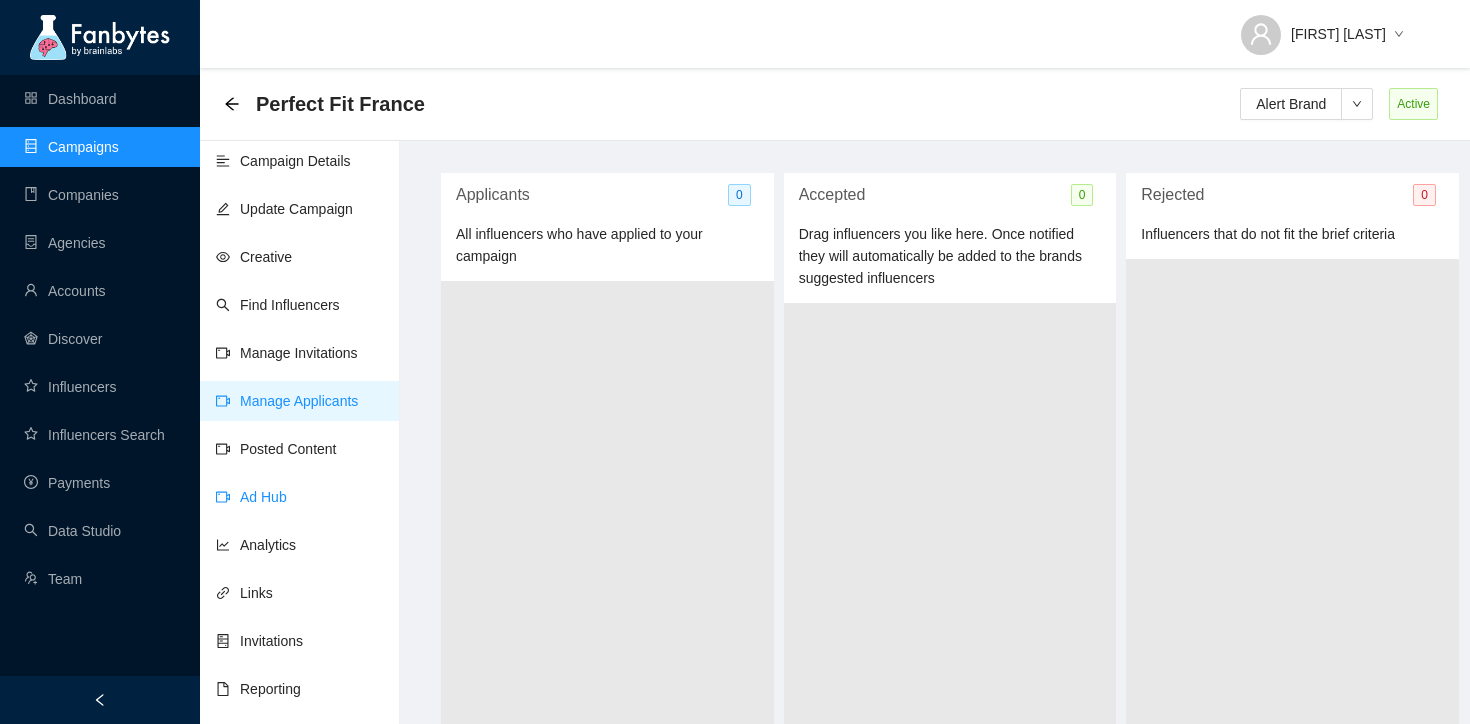 click on "Ad Hub" at bounding box center (251, 497) 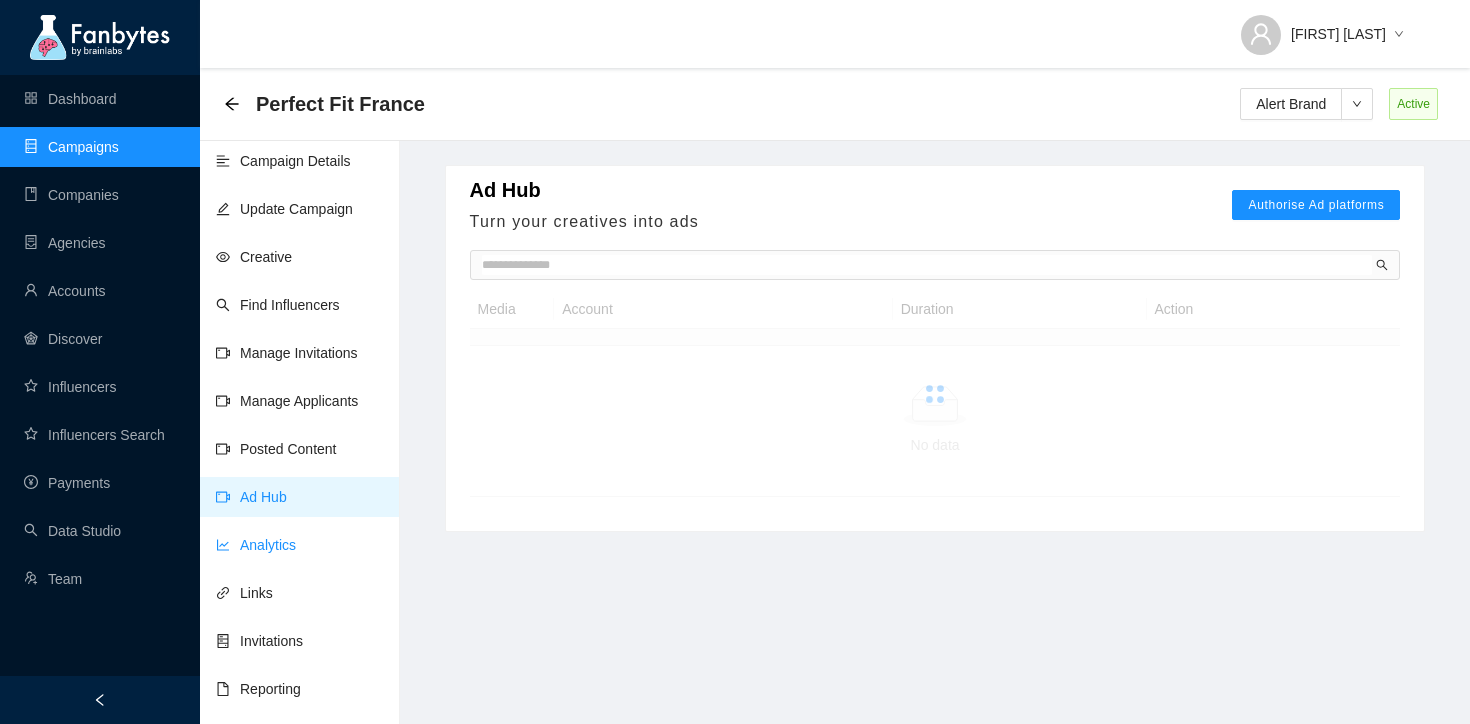 click on "Analytics" at bounding box center [256, 545] 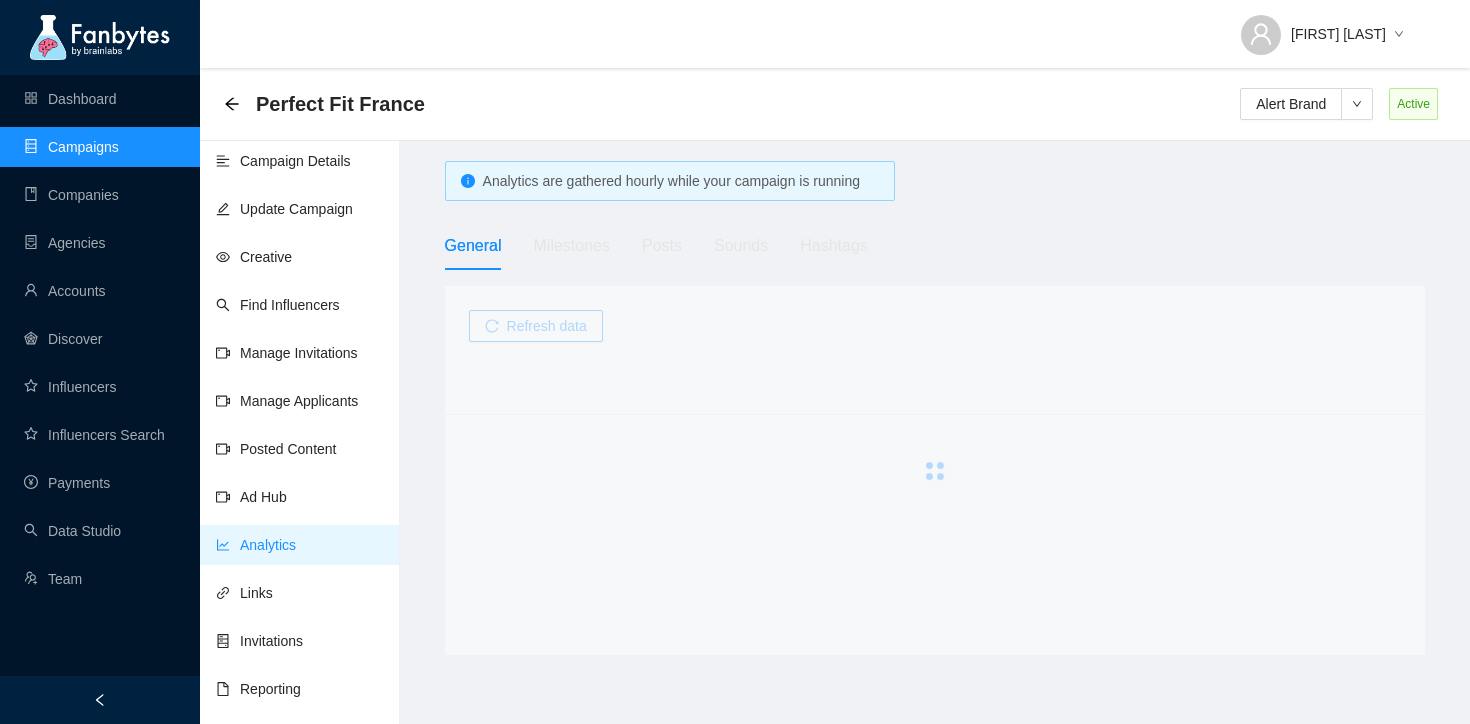 scroll, scrollTop: 15, scrollLeft: 0, axis: vertical 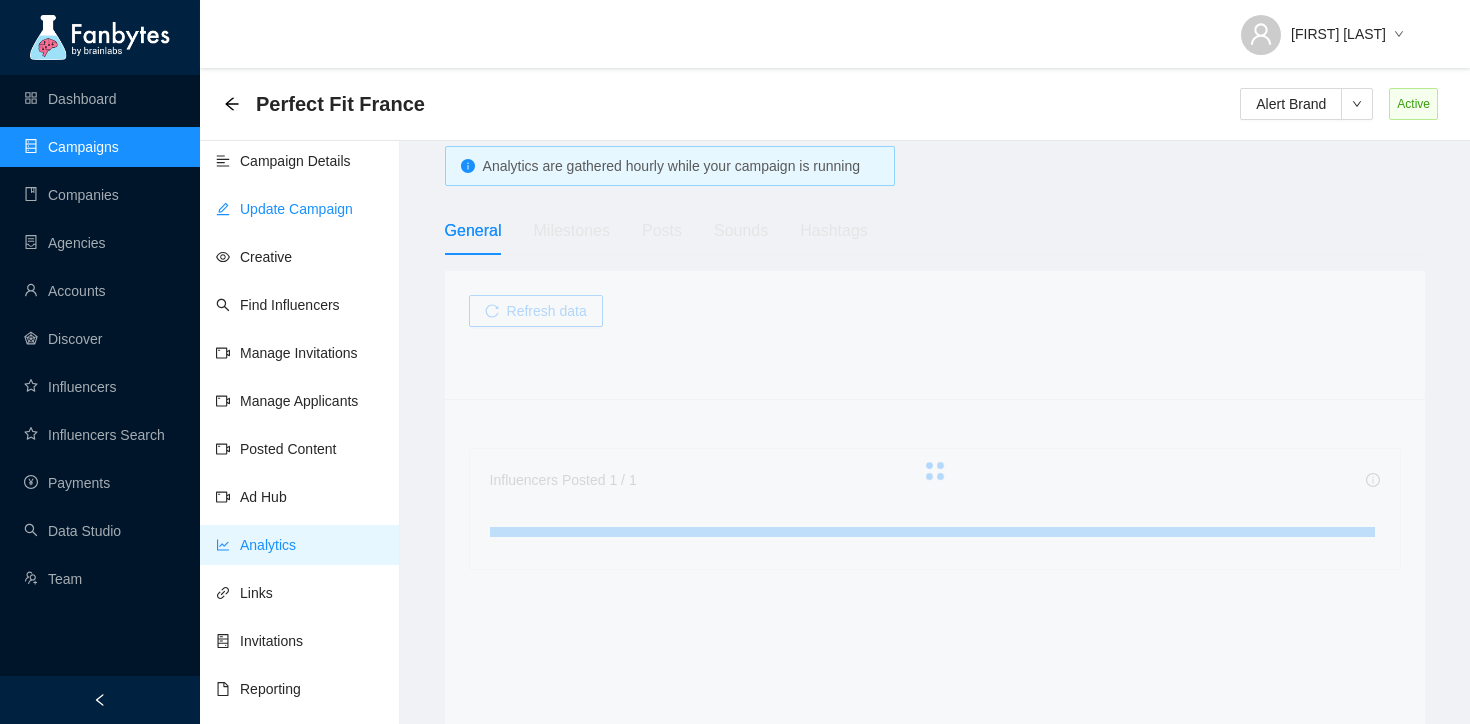 click on "Update Campaign" at bounding box center (284, 209) 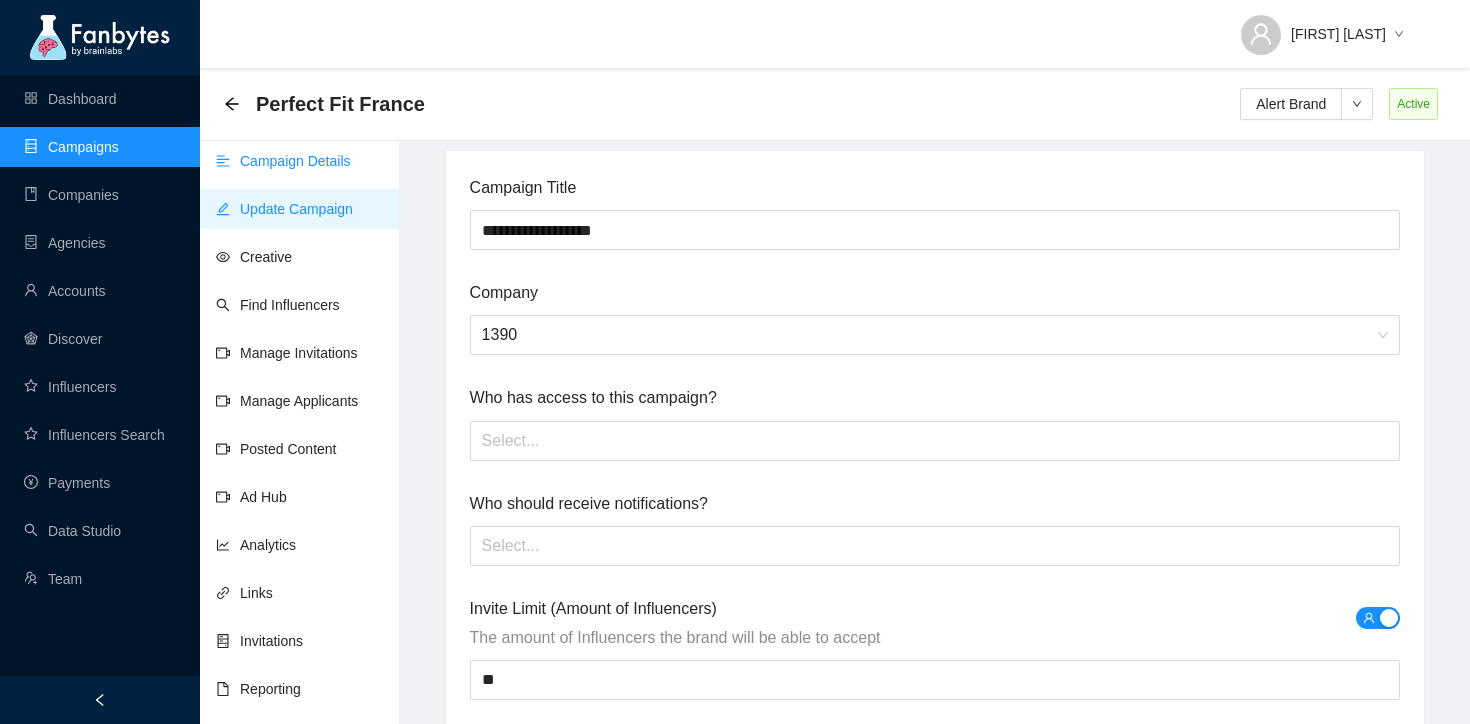 click on "Campaign Details" at bounding box center [283, 161] 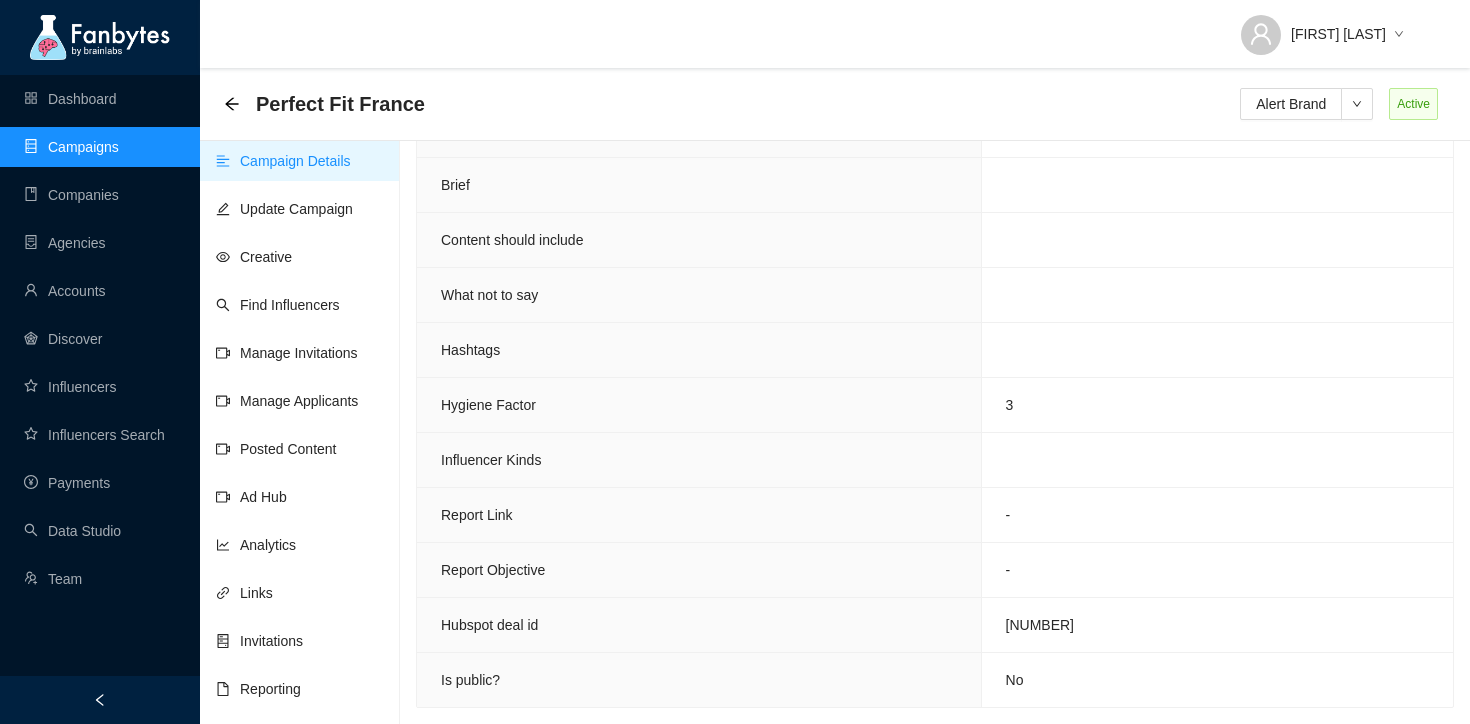 scroll, scrollTop: 1278, scrollLeft: 0, axis: vertical 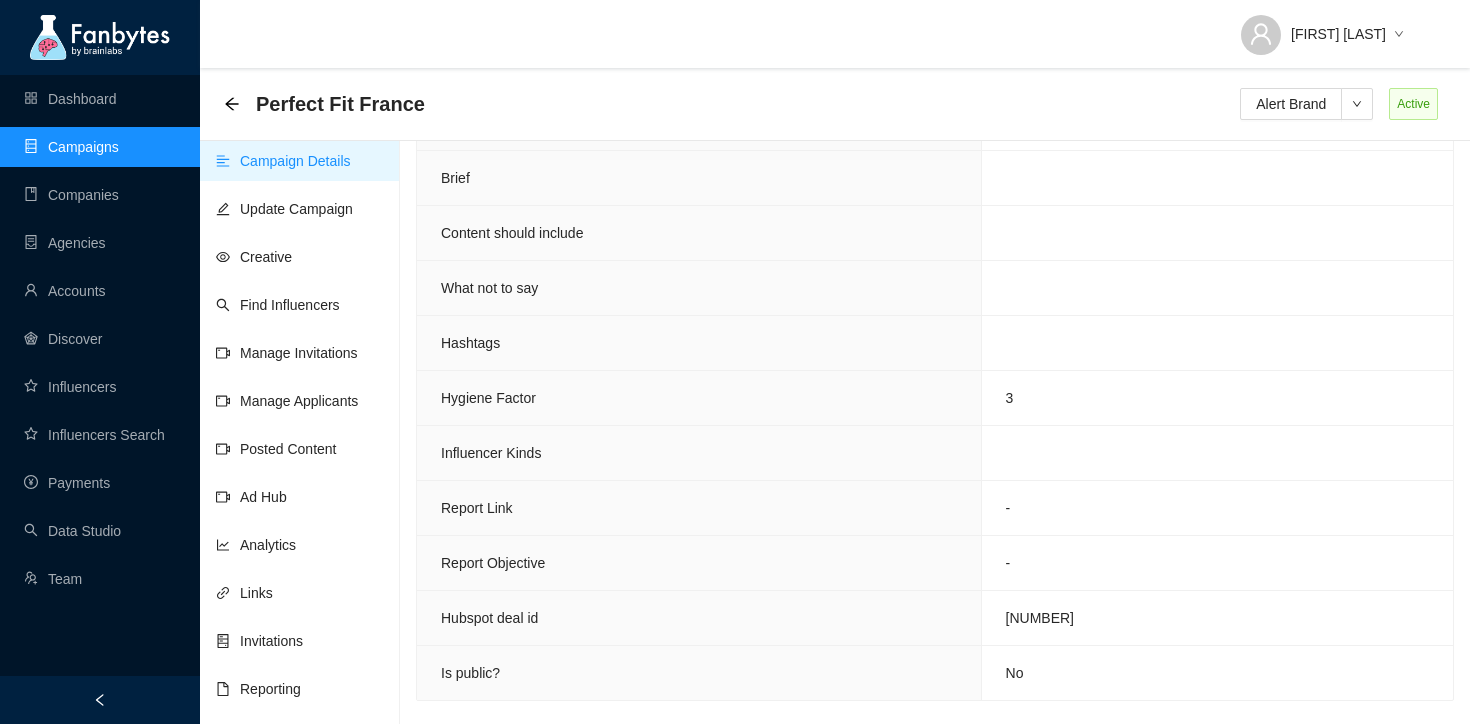 click on "[NUMBER]" at bounding box center (1217, 618) 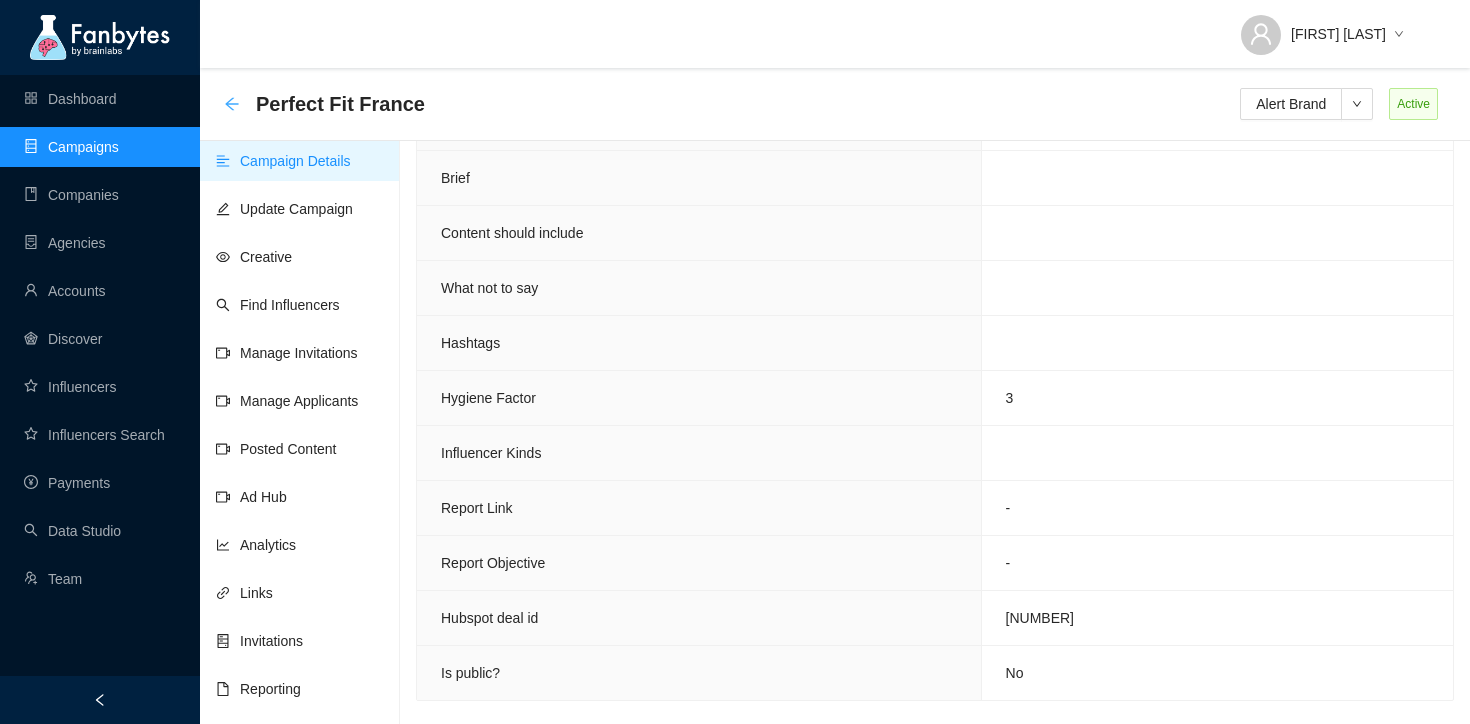 click 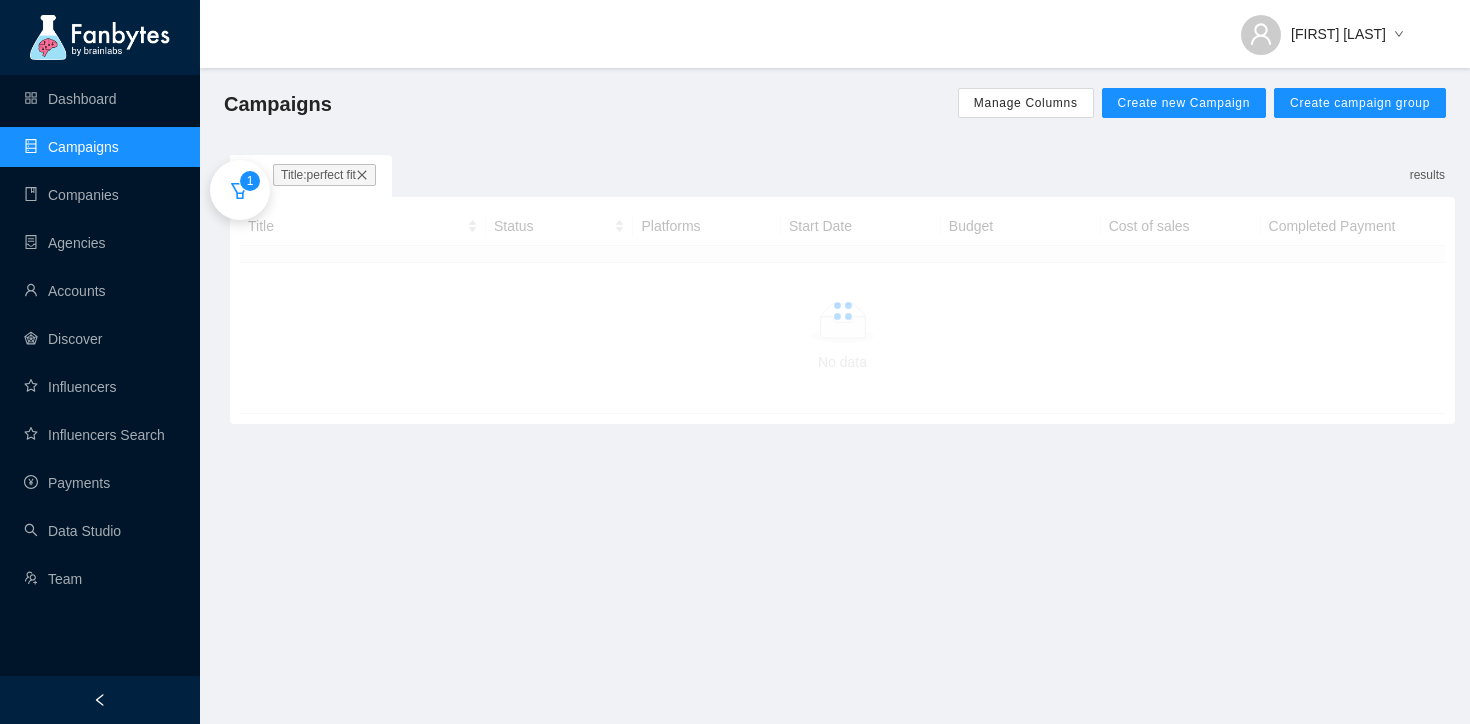 scroll, scrollTop: 0, scrollLeft: 0, axis: both 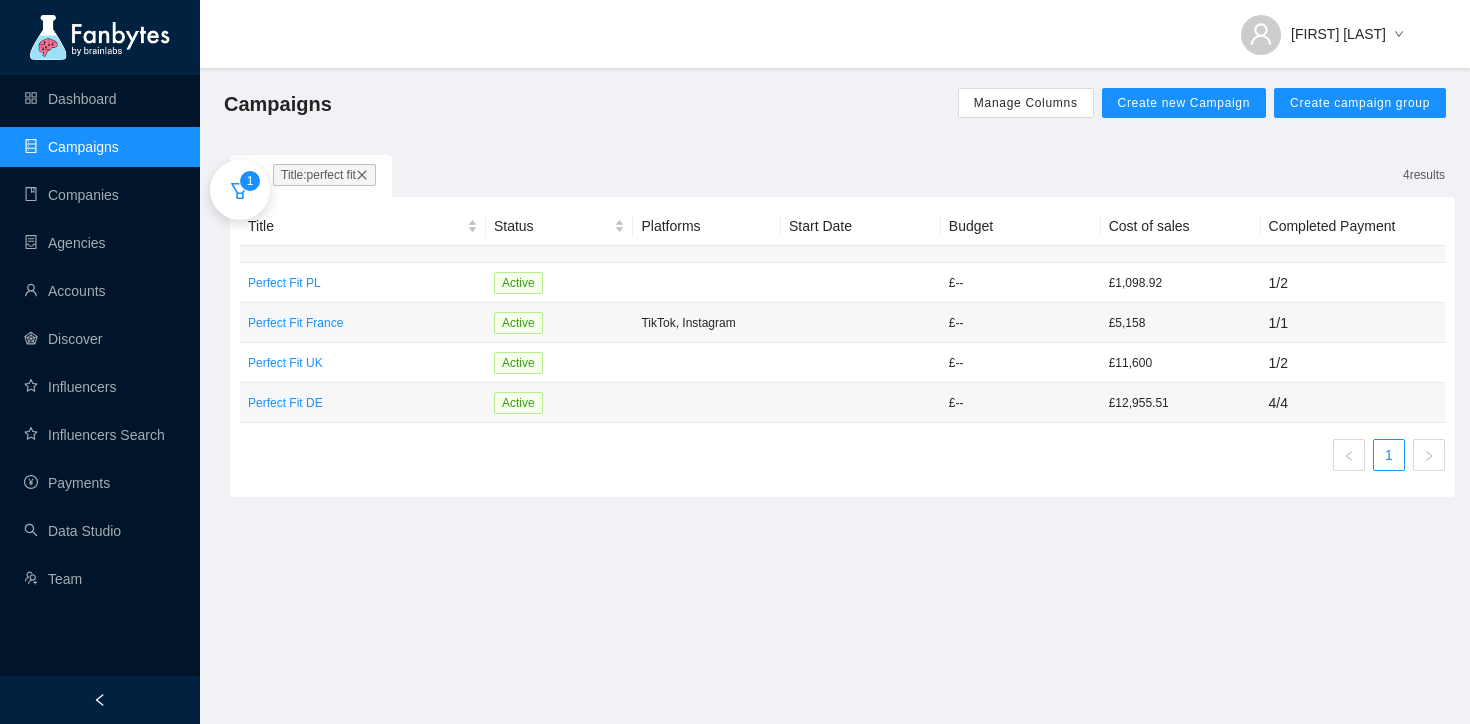 click 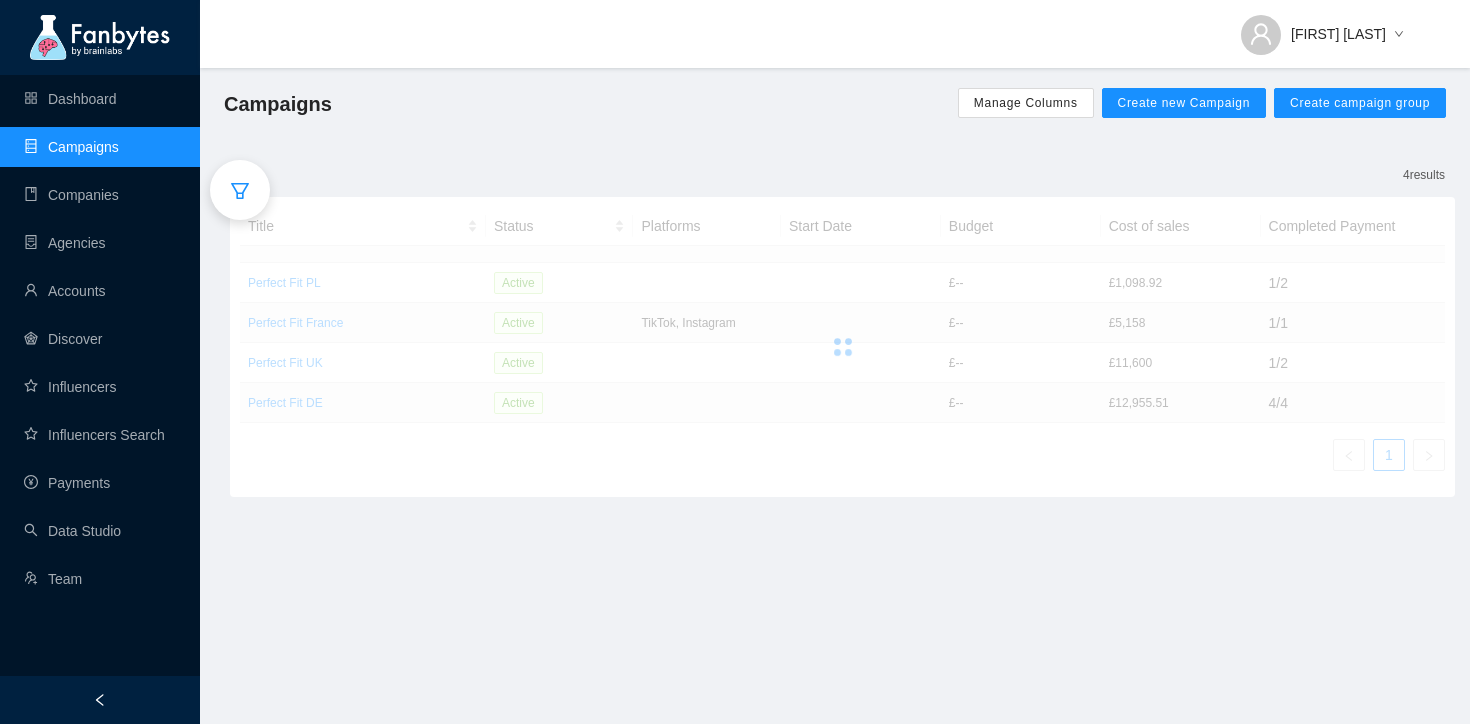click at bounding box center (240, 190) 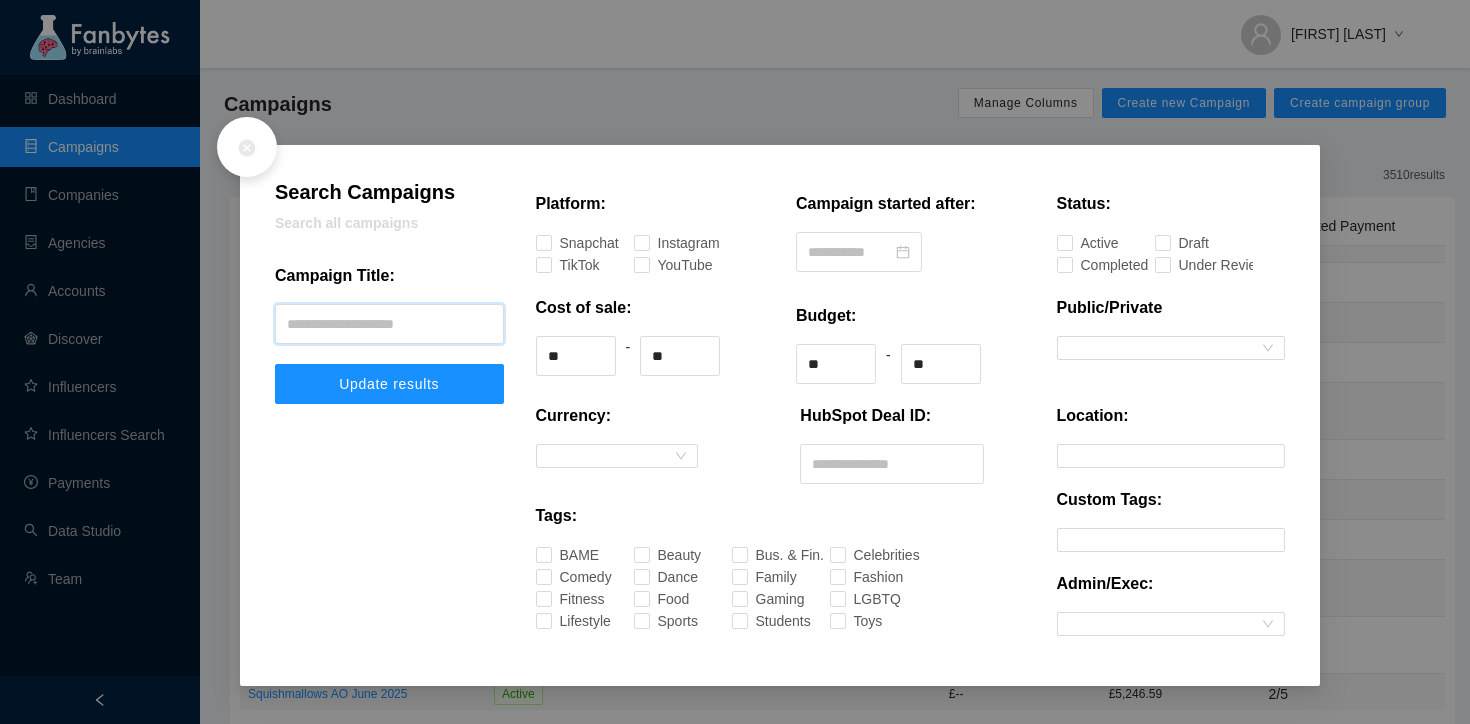 click at bounding box center (389, 324) 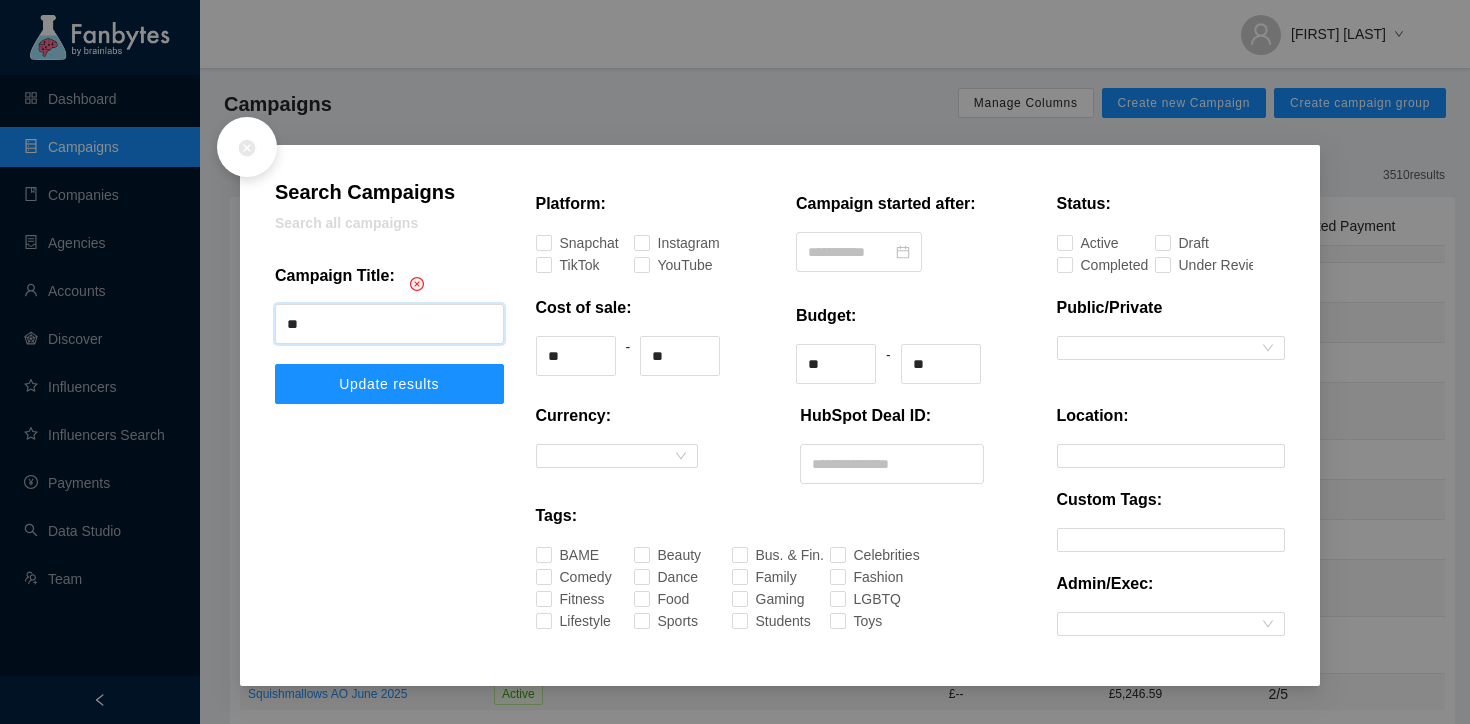type on "*" 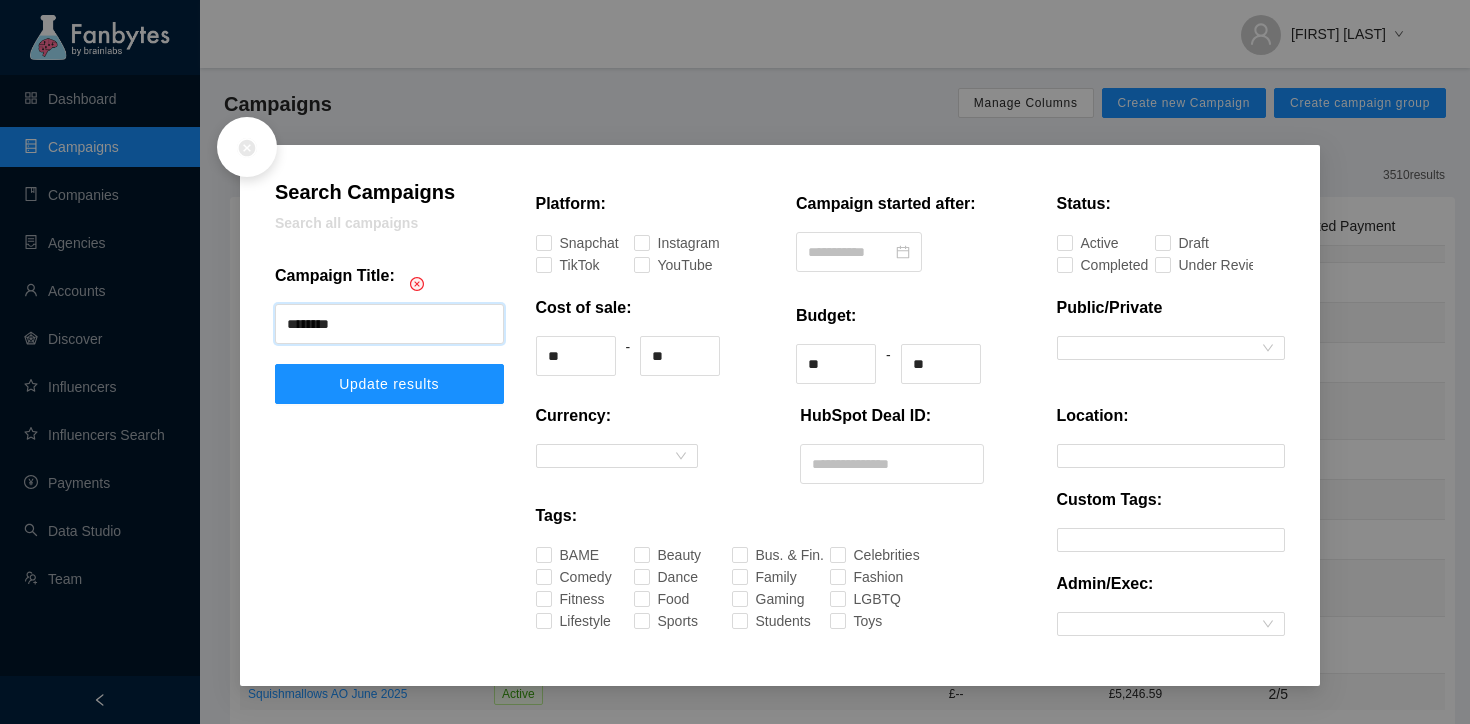 type on "********" 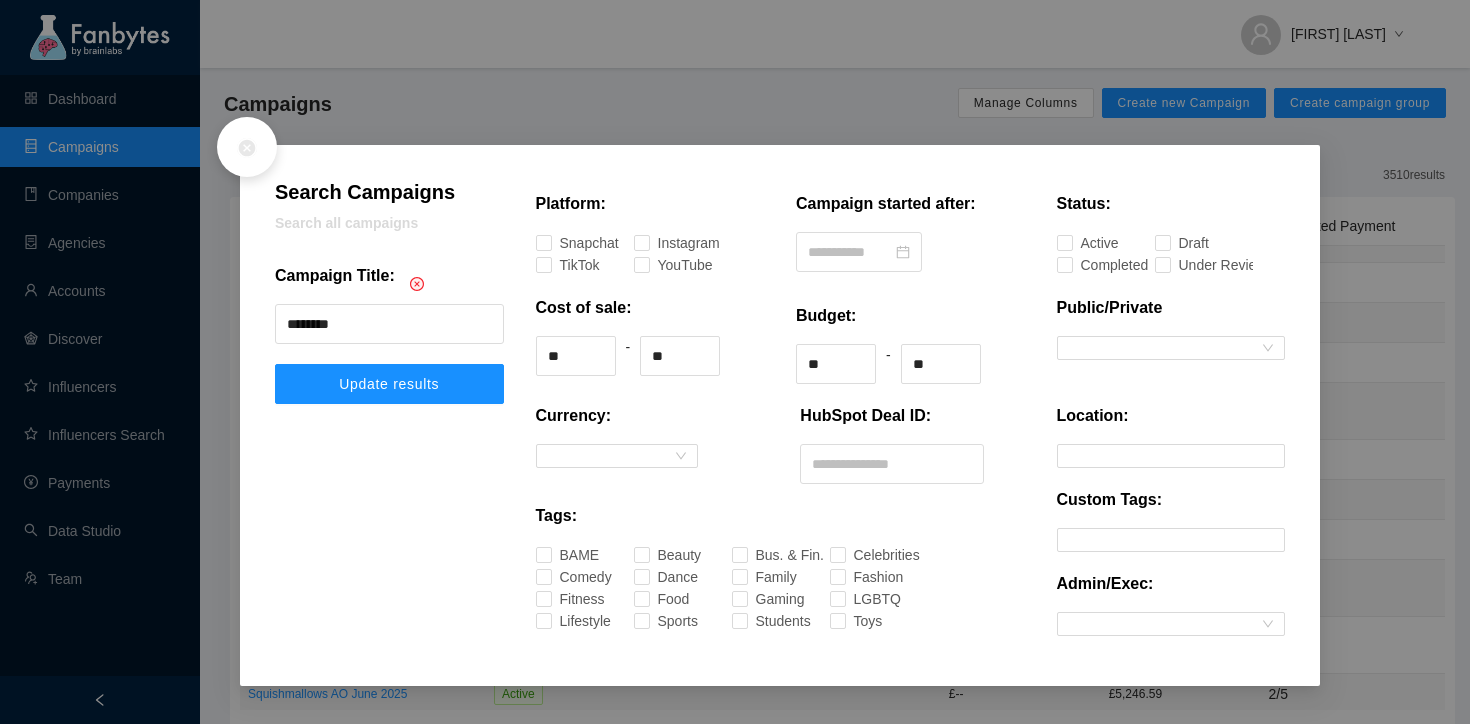 click at bounding box center [389, 530] 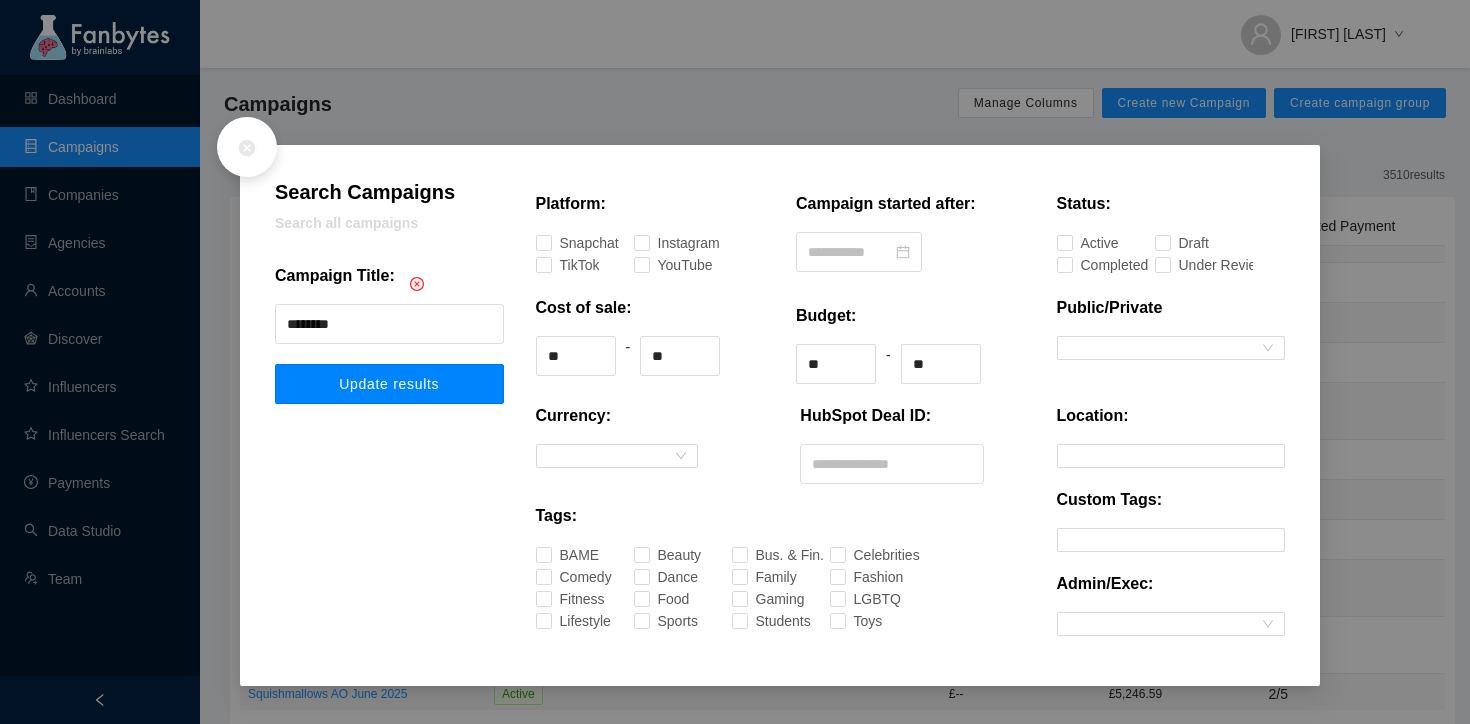 click on "Update results" at bounding box center [389, 384] 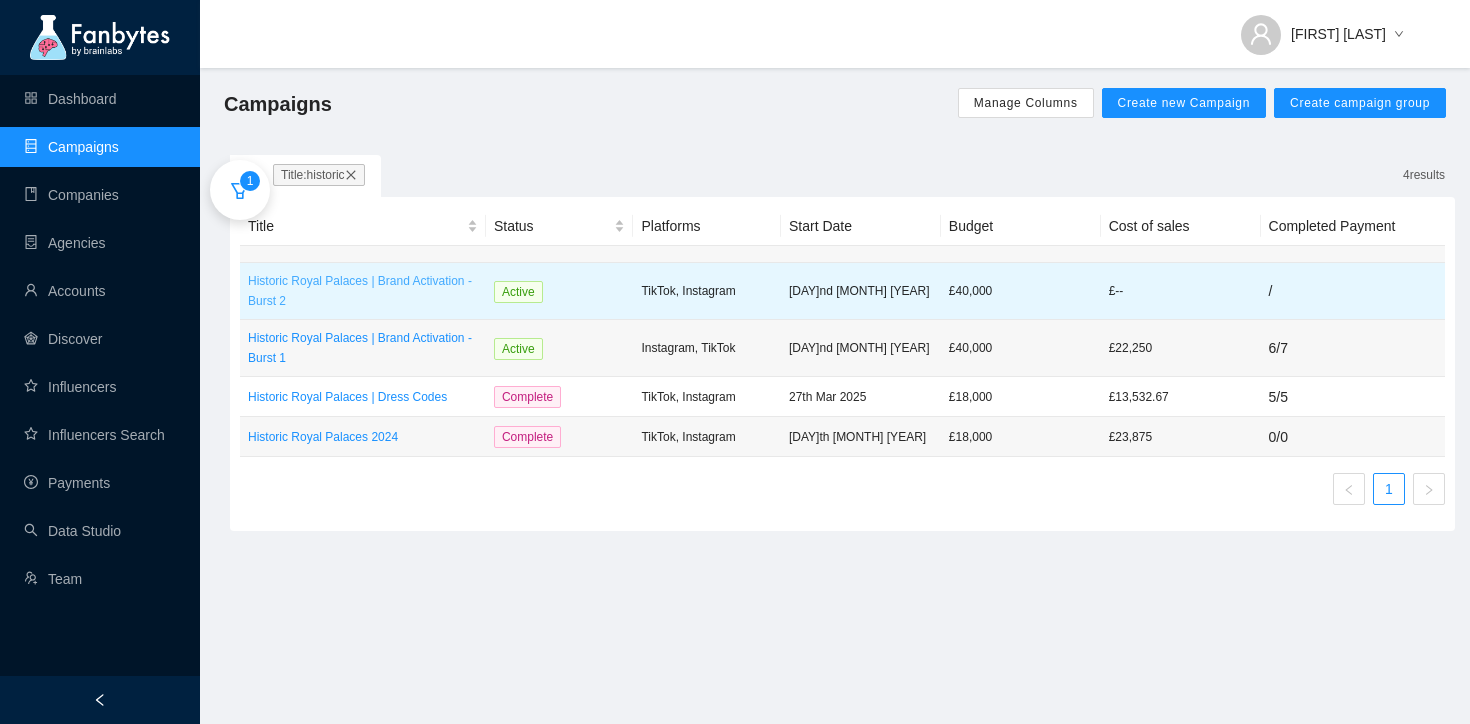 click on "Historic Royal Palaces | Brand Activation - Burst 2" at bounding box center (363, 291) 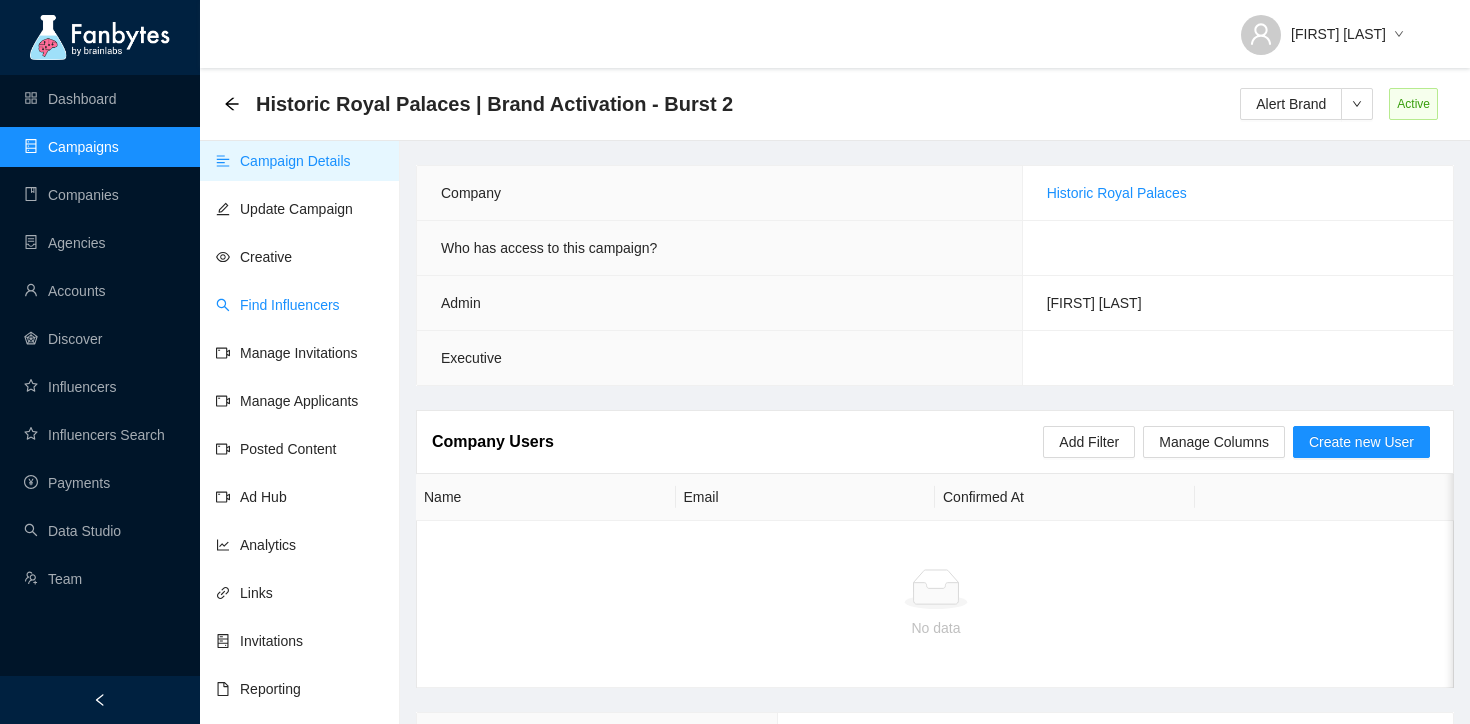 click on "Find Influencers" at bounding box center (278, 305) 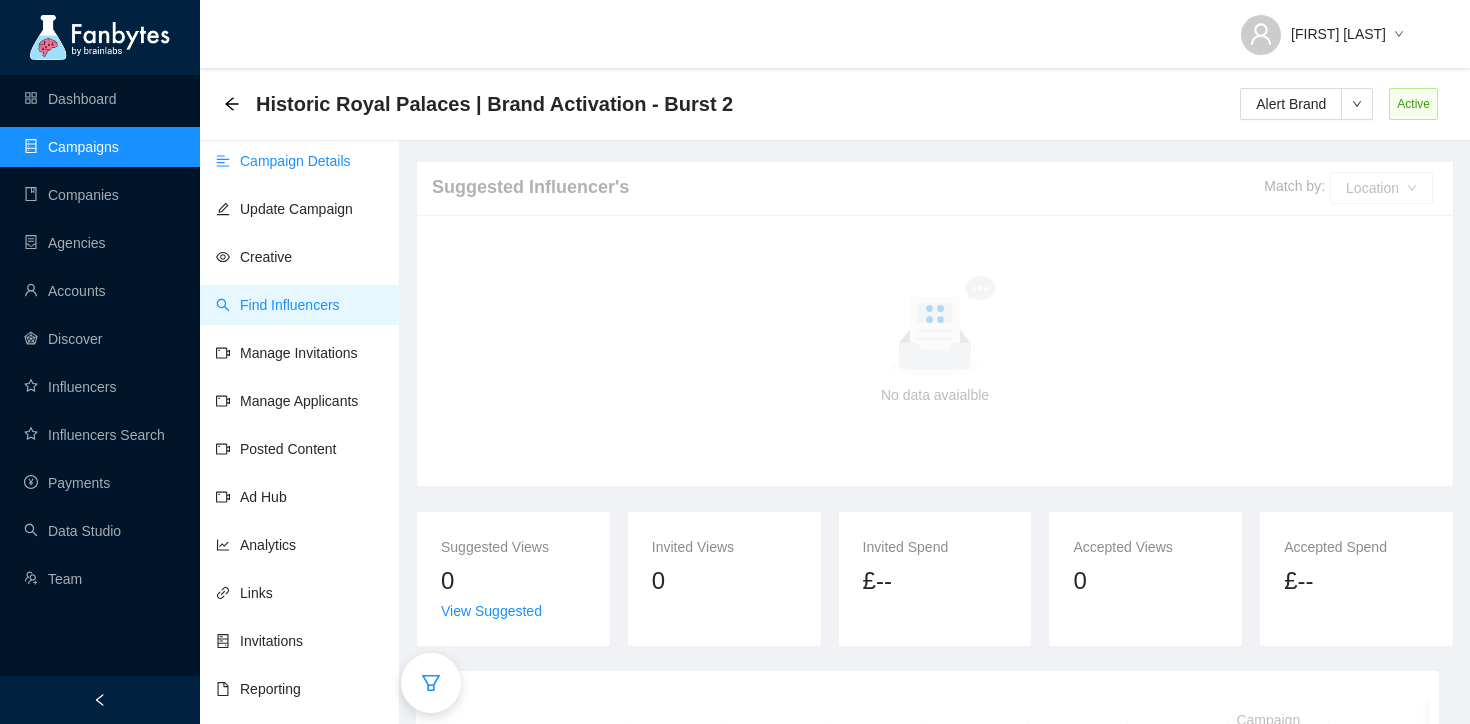 click on "Campaign Details" at bounding box center [283, 161] 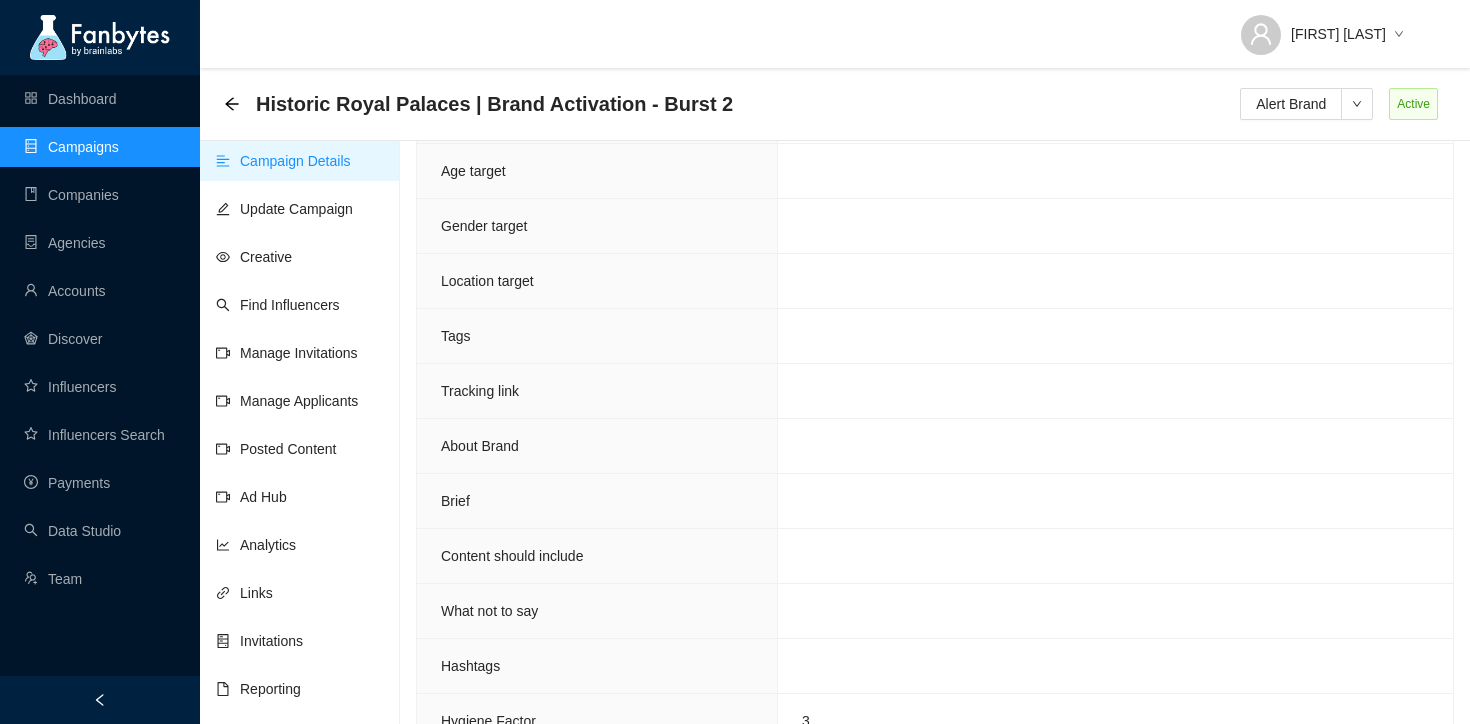 scroll, scrollTop: 1278, scrollLeft: 0, axis: vertical 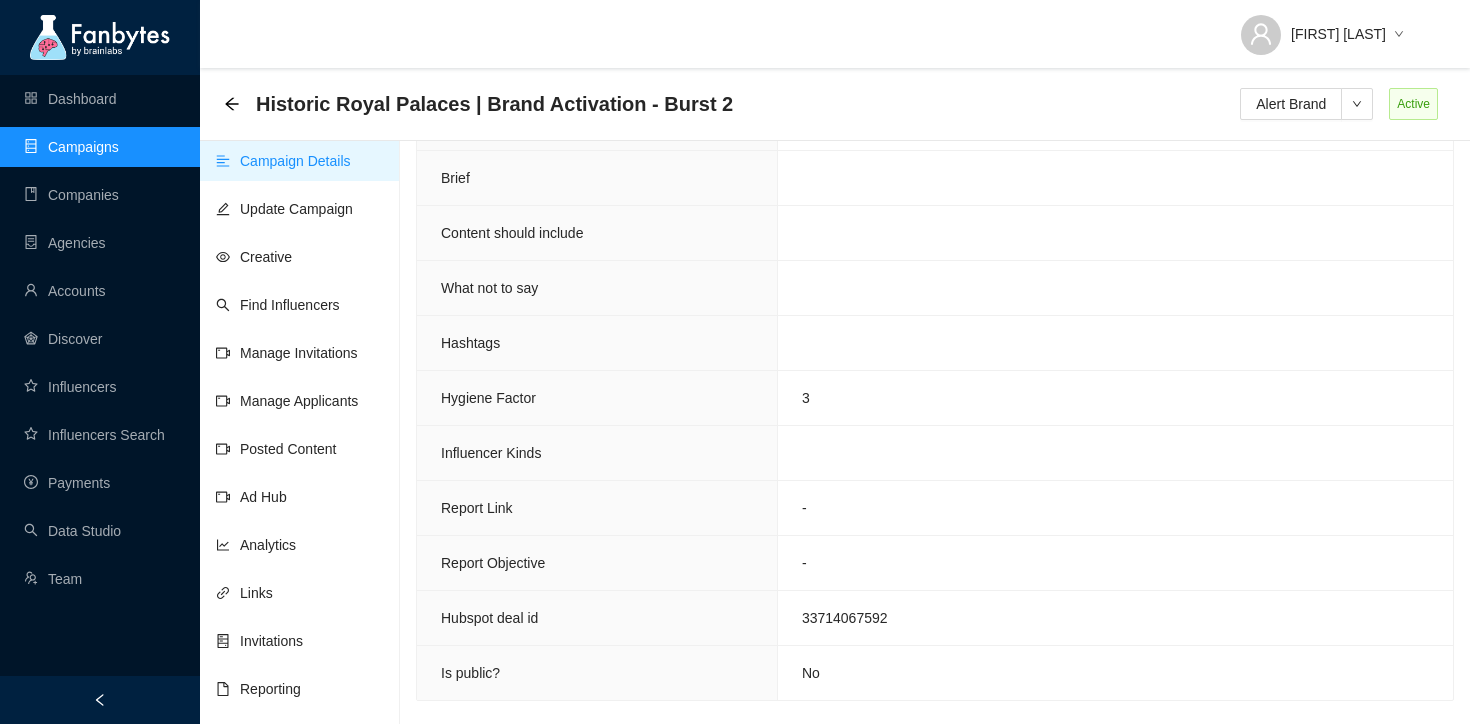 click on "33714067592" at bounding box center [845, 618] 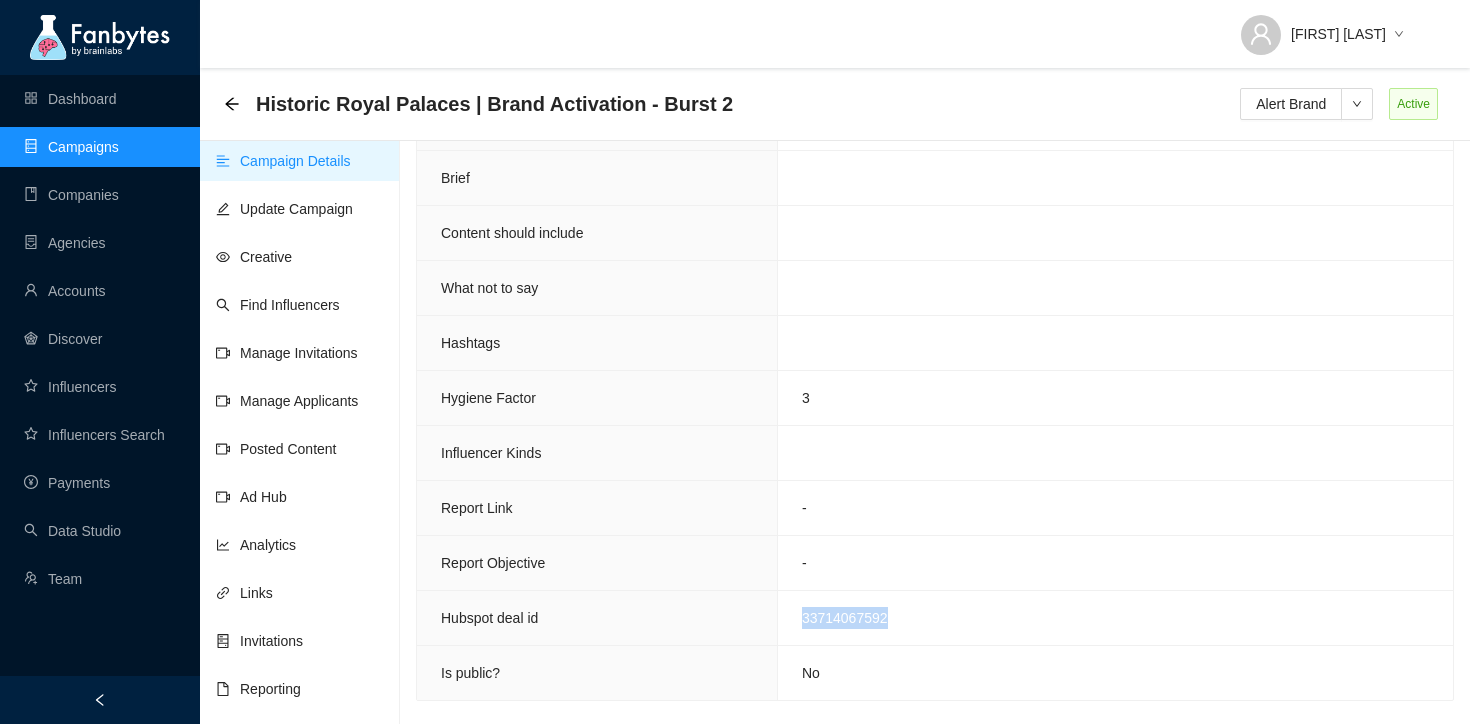 click on "33714067592" at bounding box center (845, 618) 